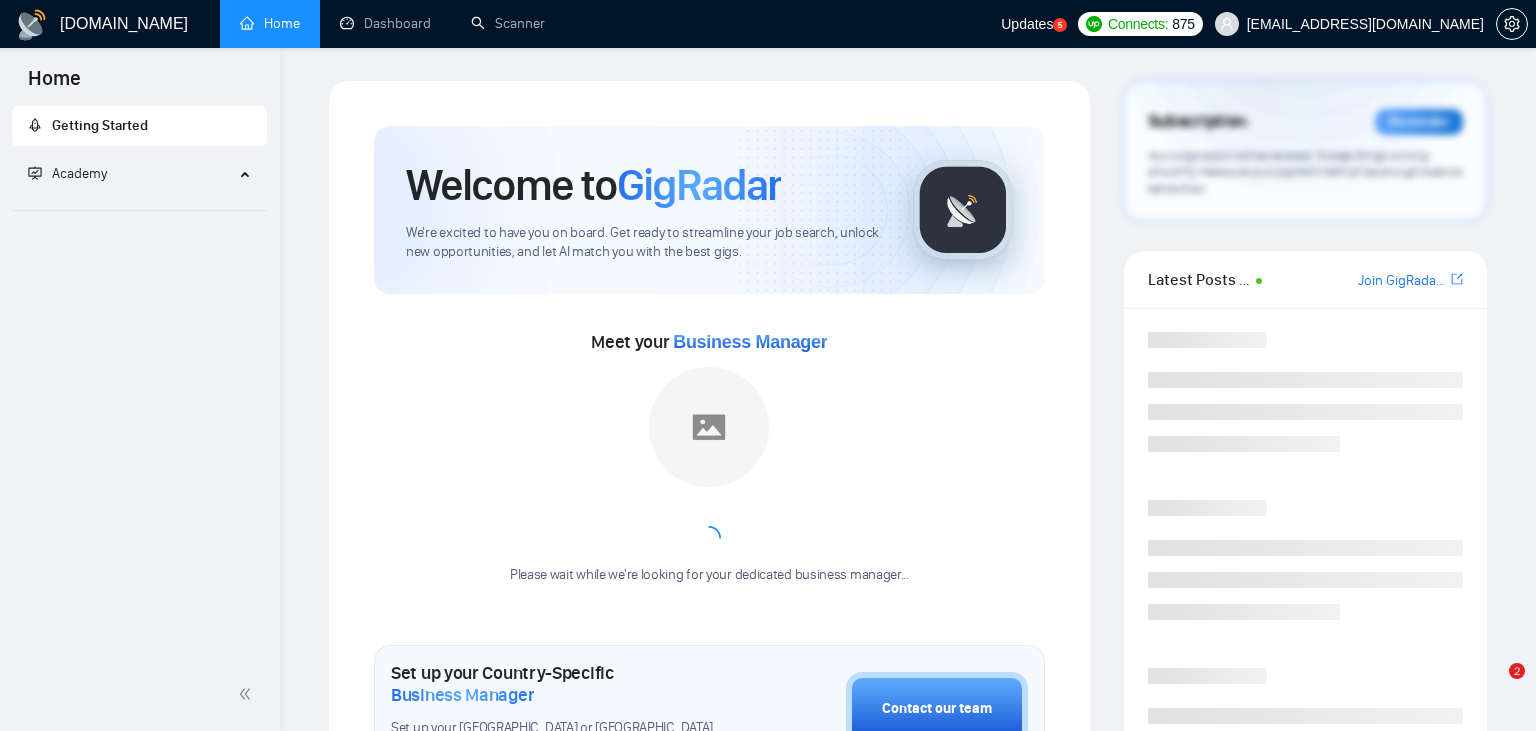 scroll, scrollTop: 0, scrollLeft: 0, axis: both 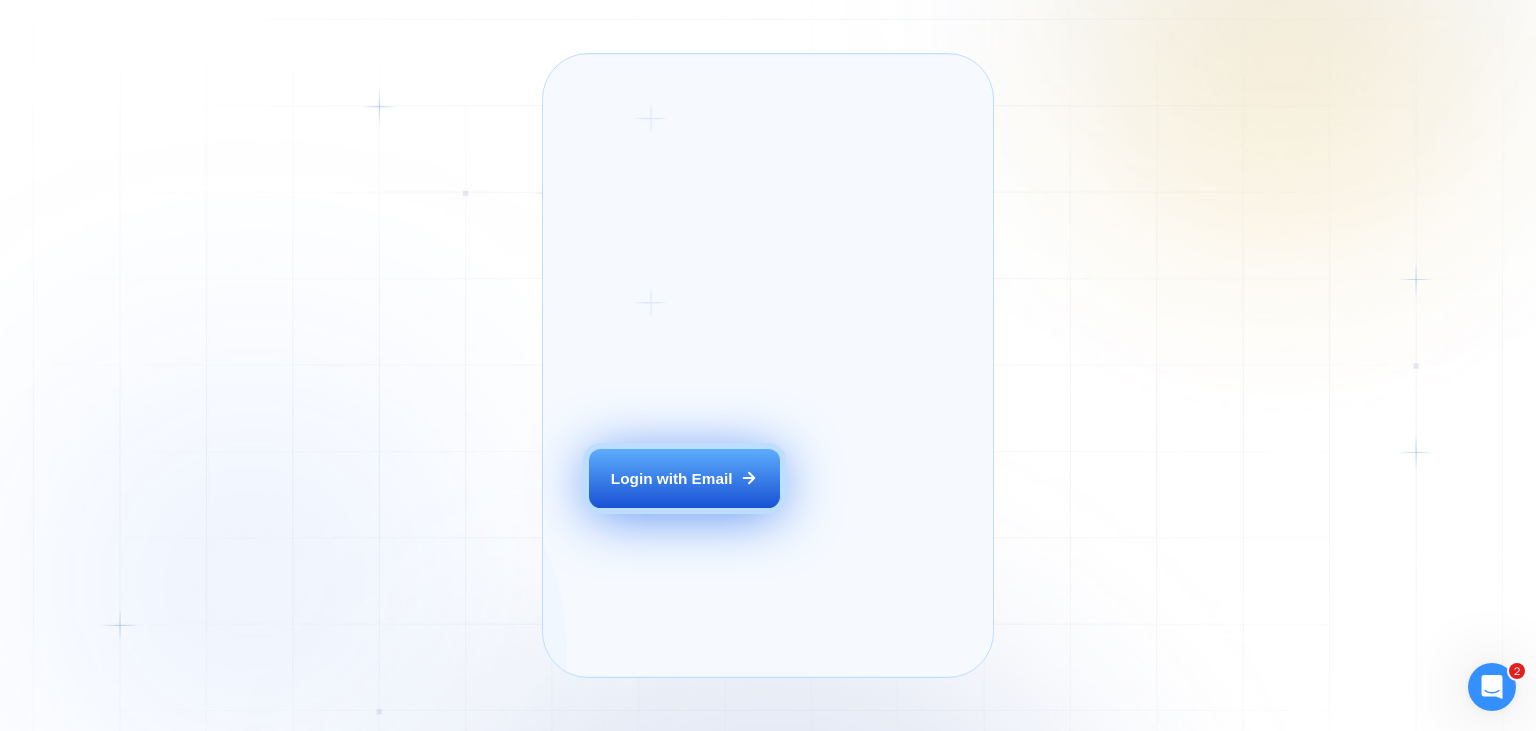click on "Login with Email" at bounding box center (672, 478) 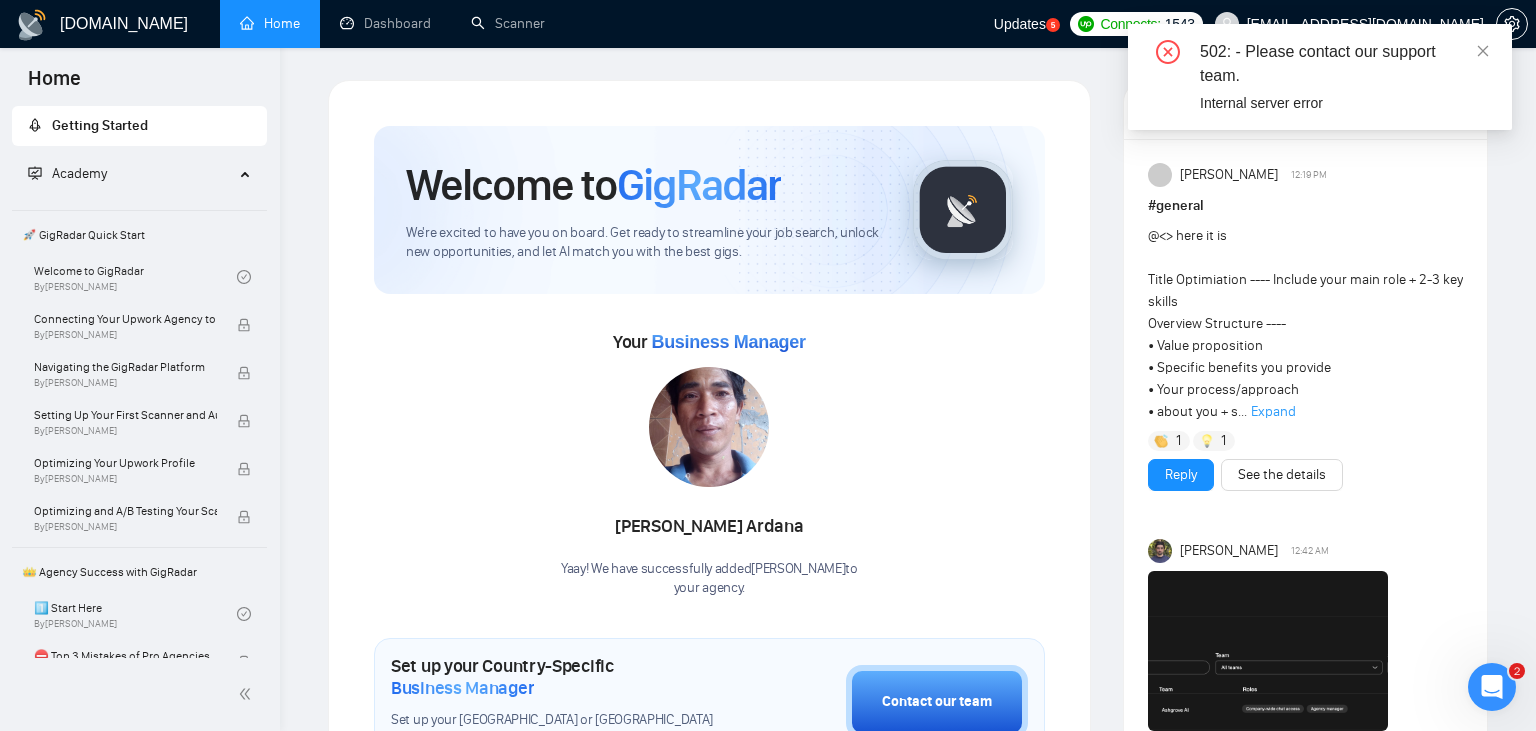 scroll, scrollTop: 0, scrollLeft: 0, axis: both 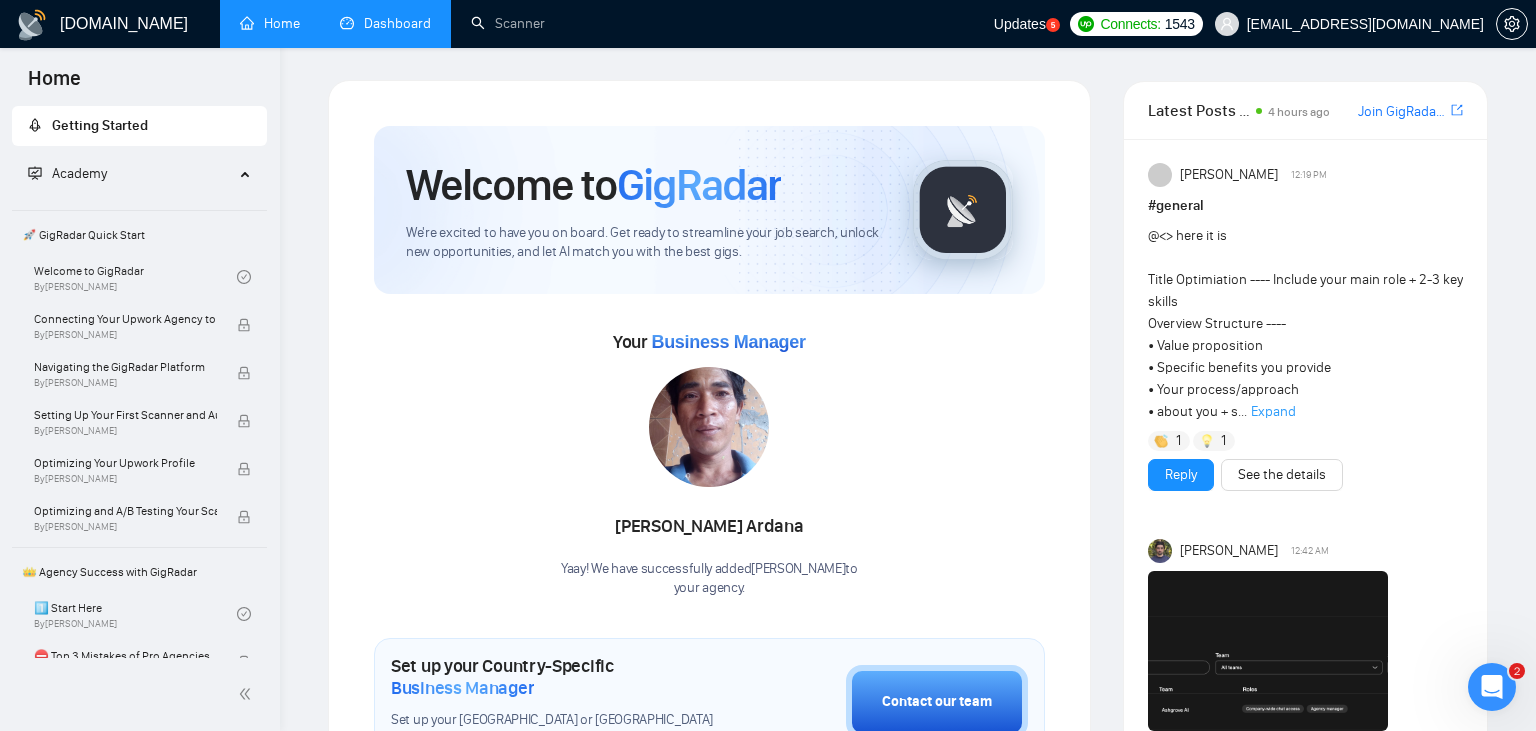 click on "Dashboard" at bounding box center [385, 23] 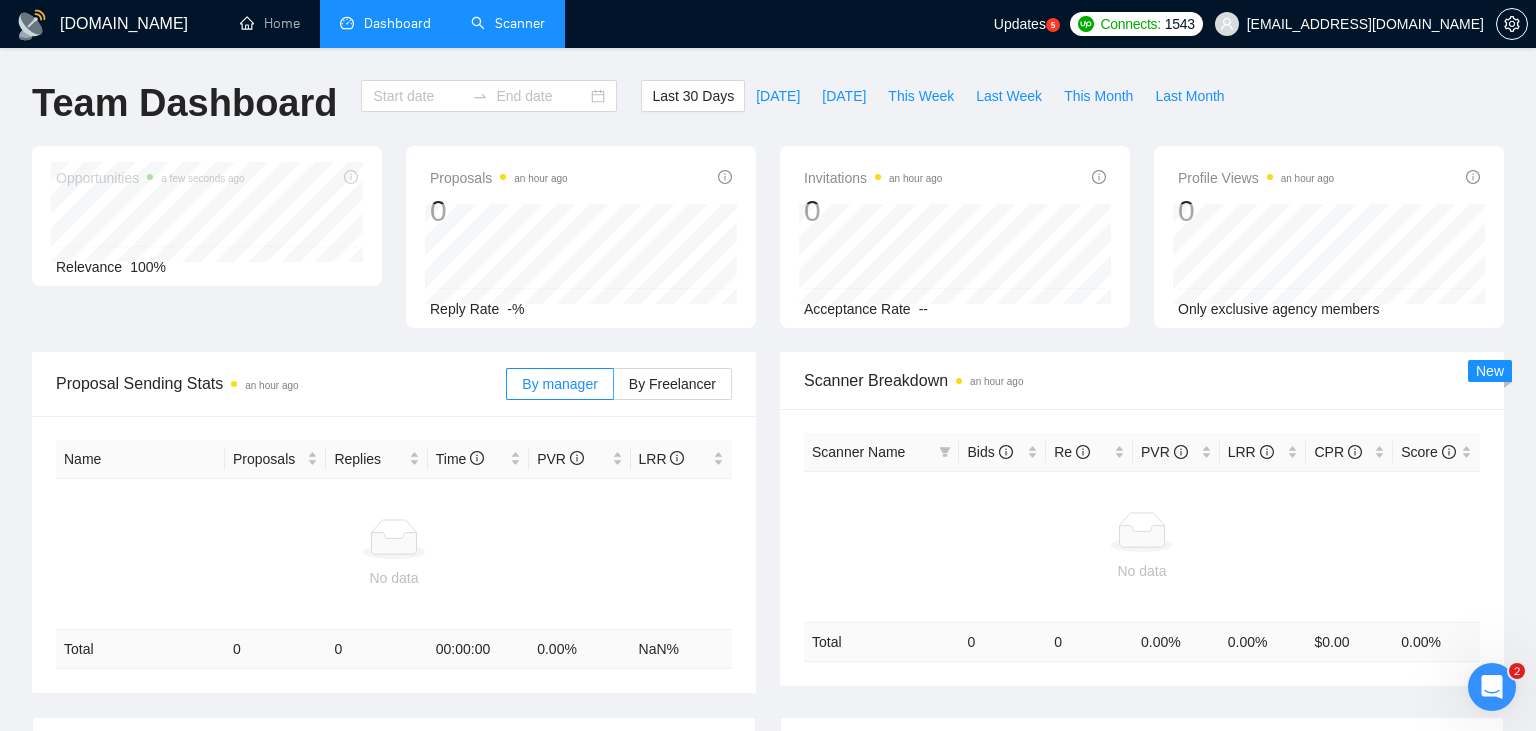 type on "[DATE]" 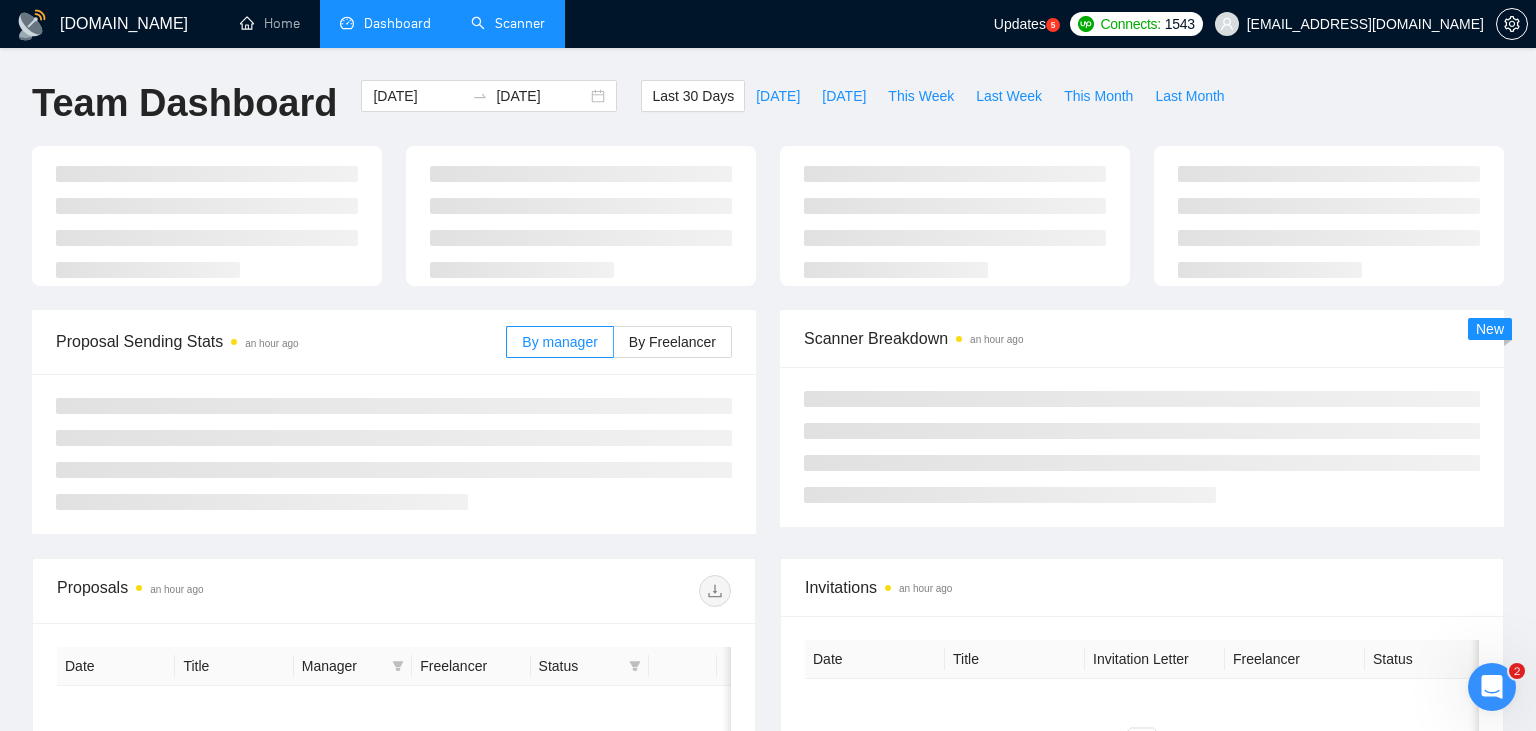 click on "Scanner" at bounding box center [508, 23] 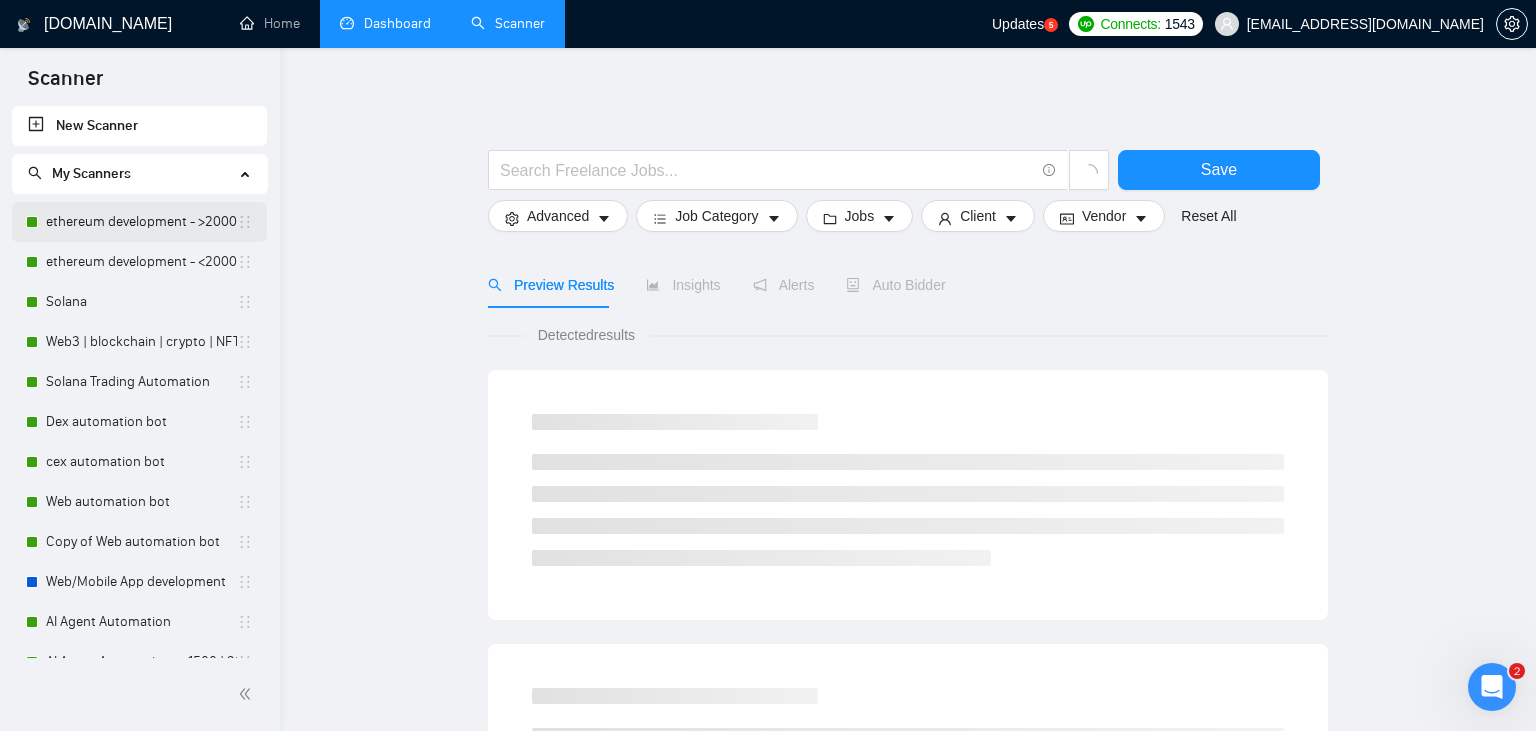 click on "ethereum development - >2000/30" at bounding box center (141, 222) 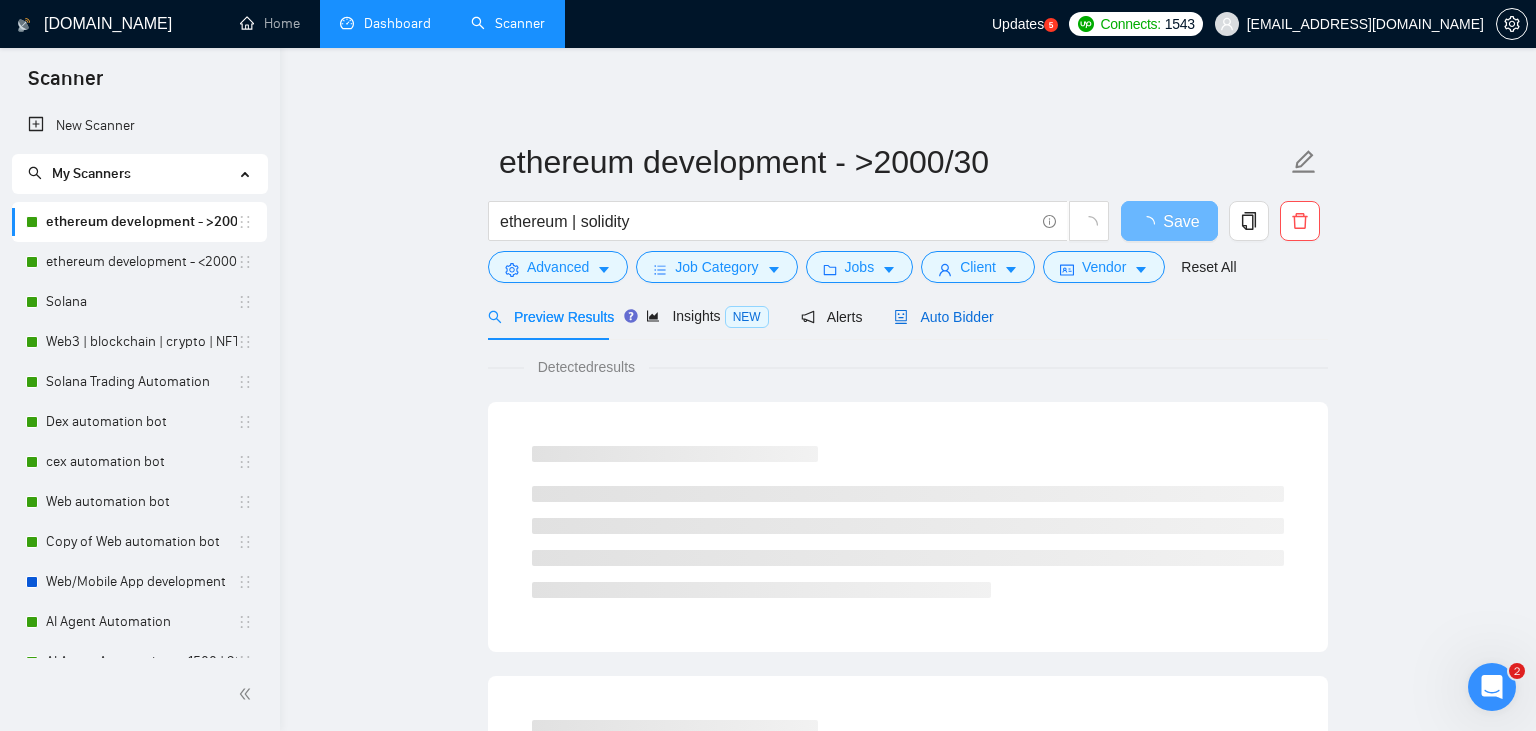 click on "Auto Bidder" at bounding box center [943, 317] 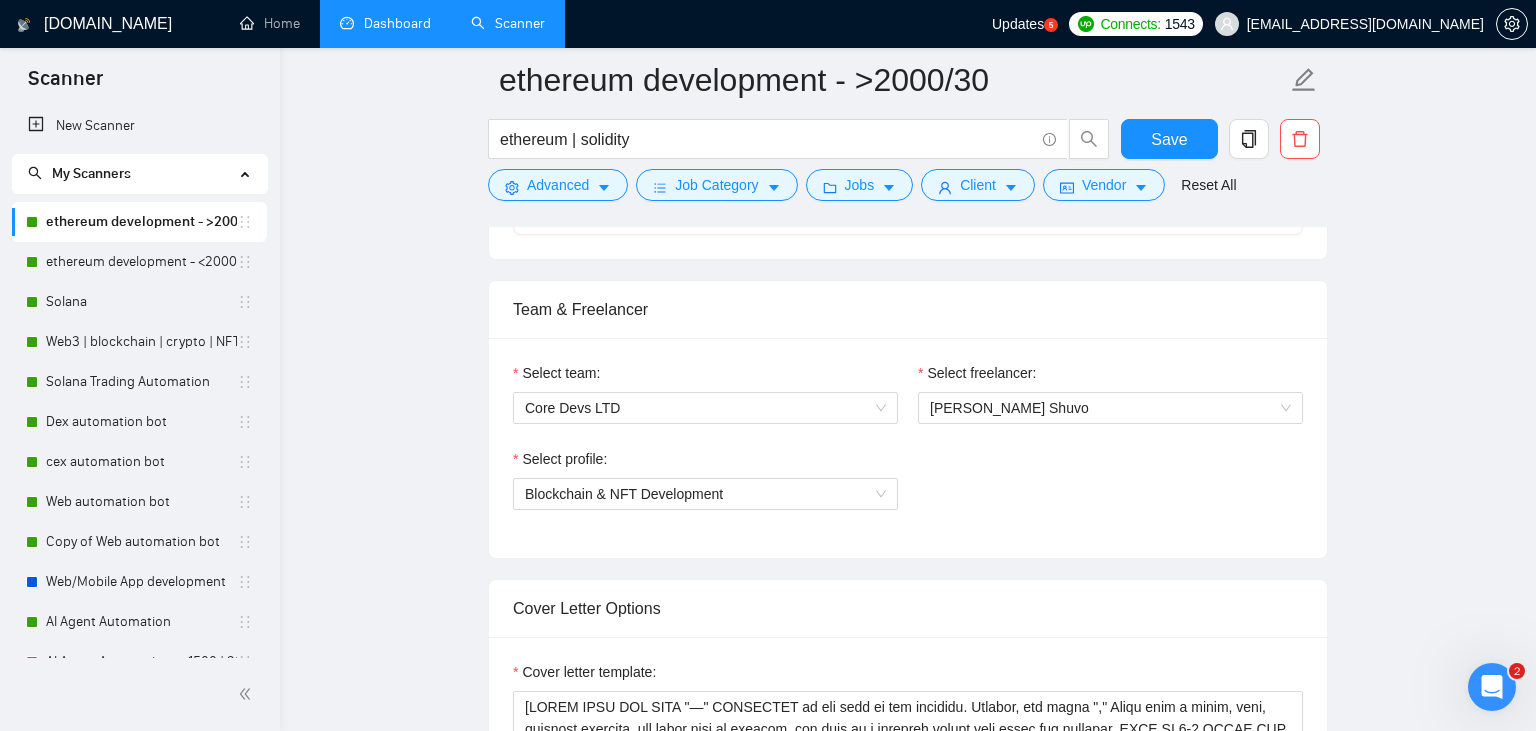 scroll, scrollTop: 1074, scrollLeft: 0, axis: vertical 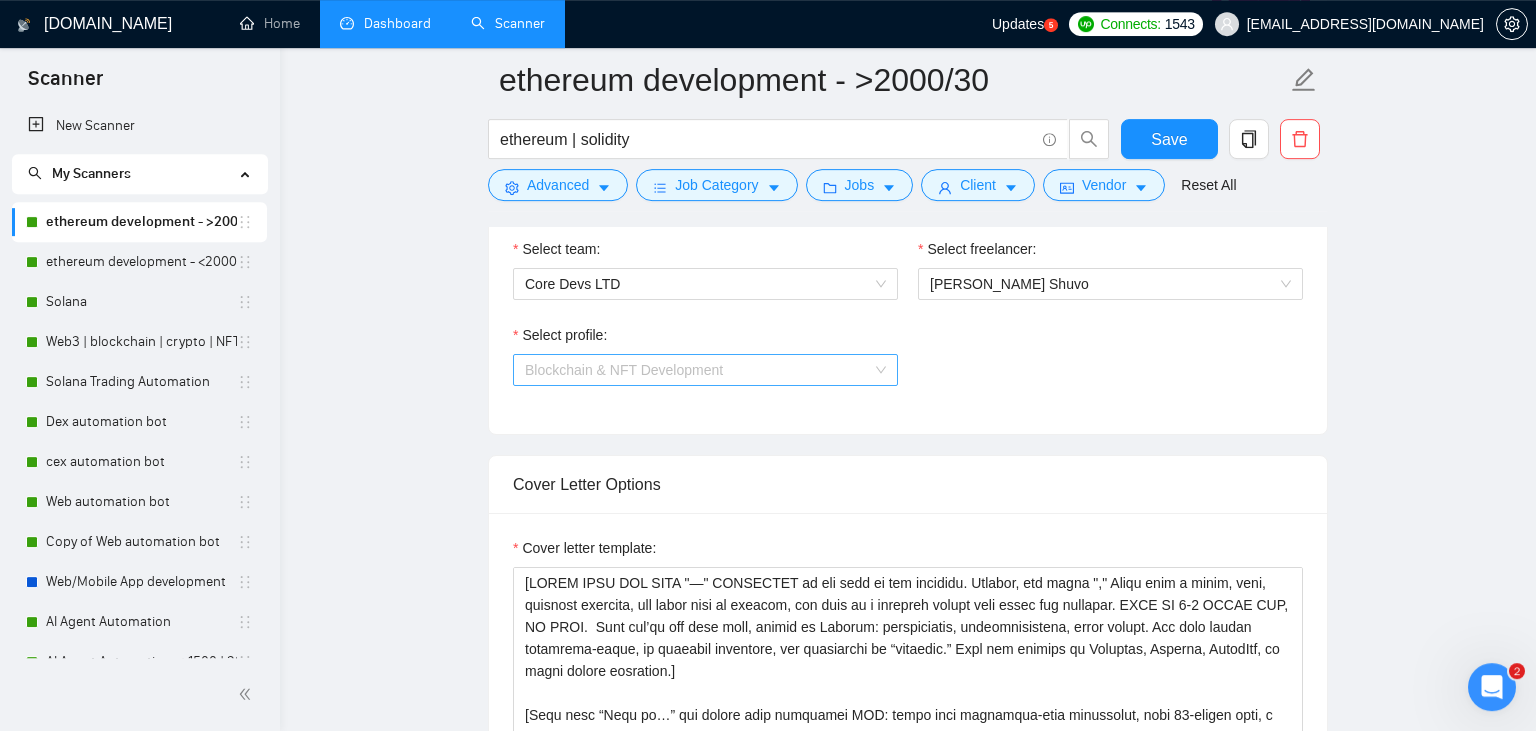 click on "Blockchain & NFT Development" at bounding box center (705, 370) 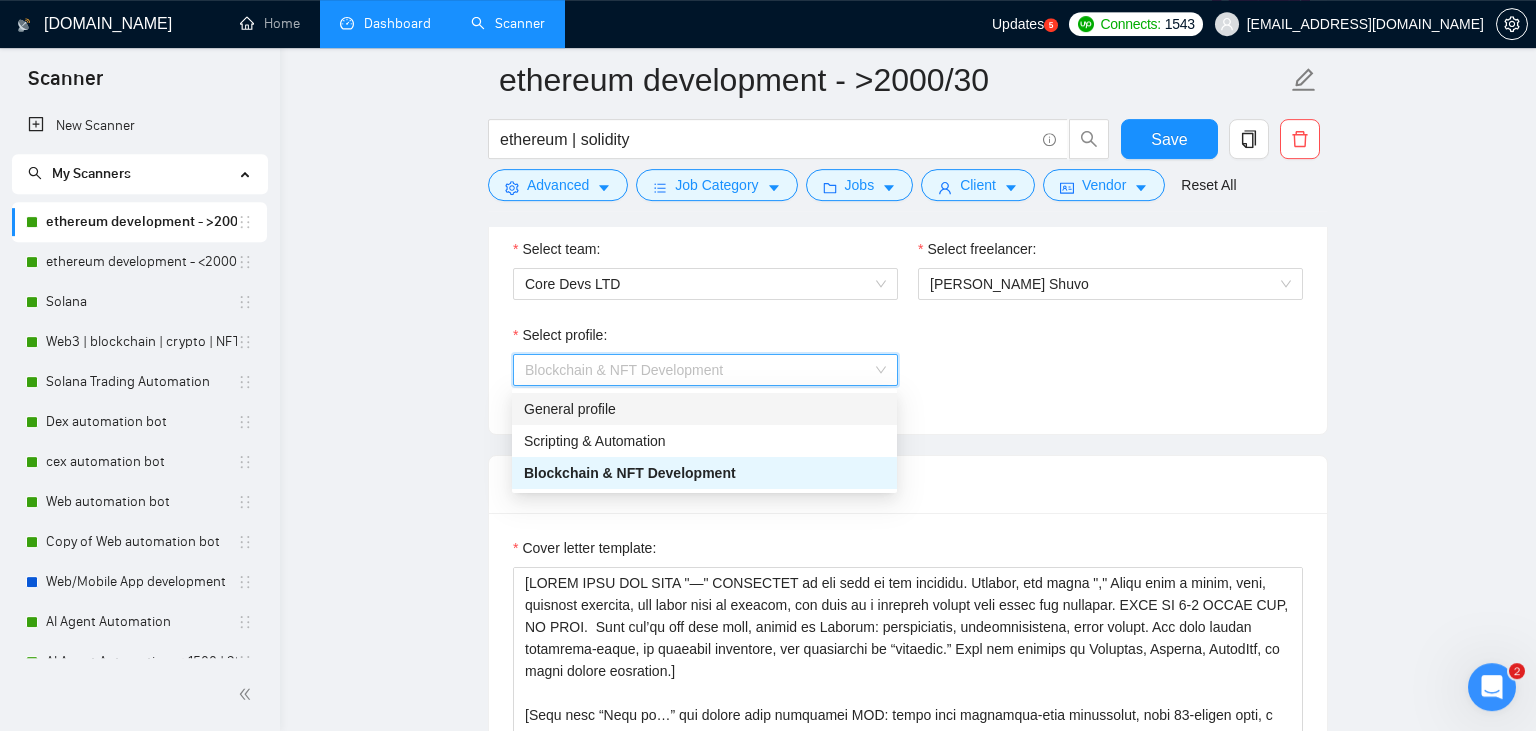 click on "General profile" at bounding box center [704, 409] 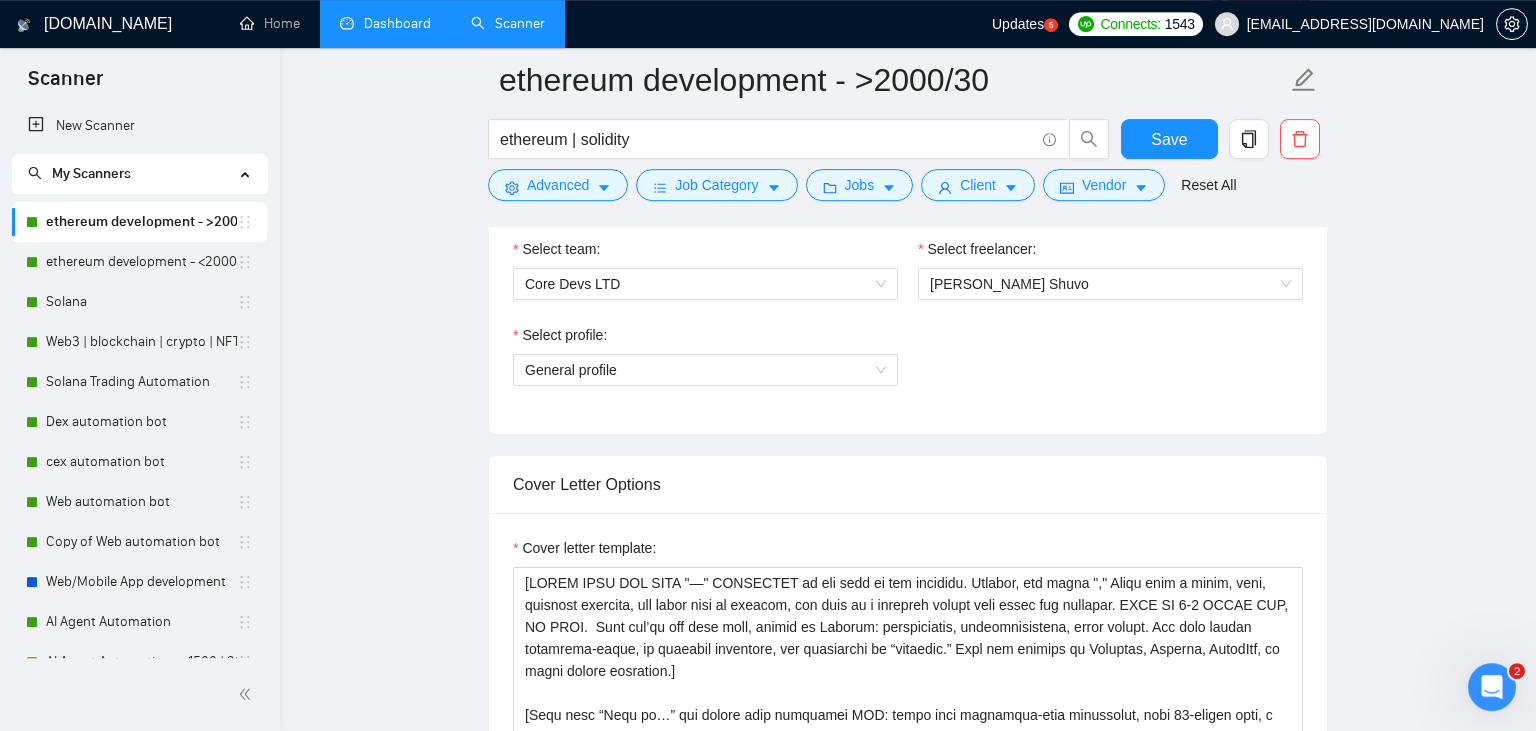 click on "Select profile: General profile" at bounding box center [908, 367] 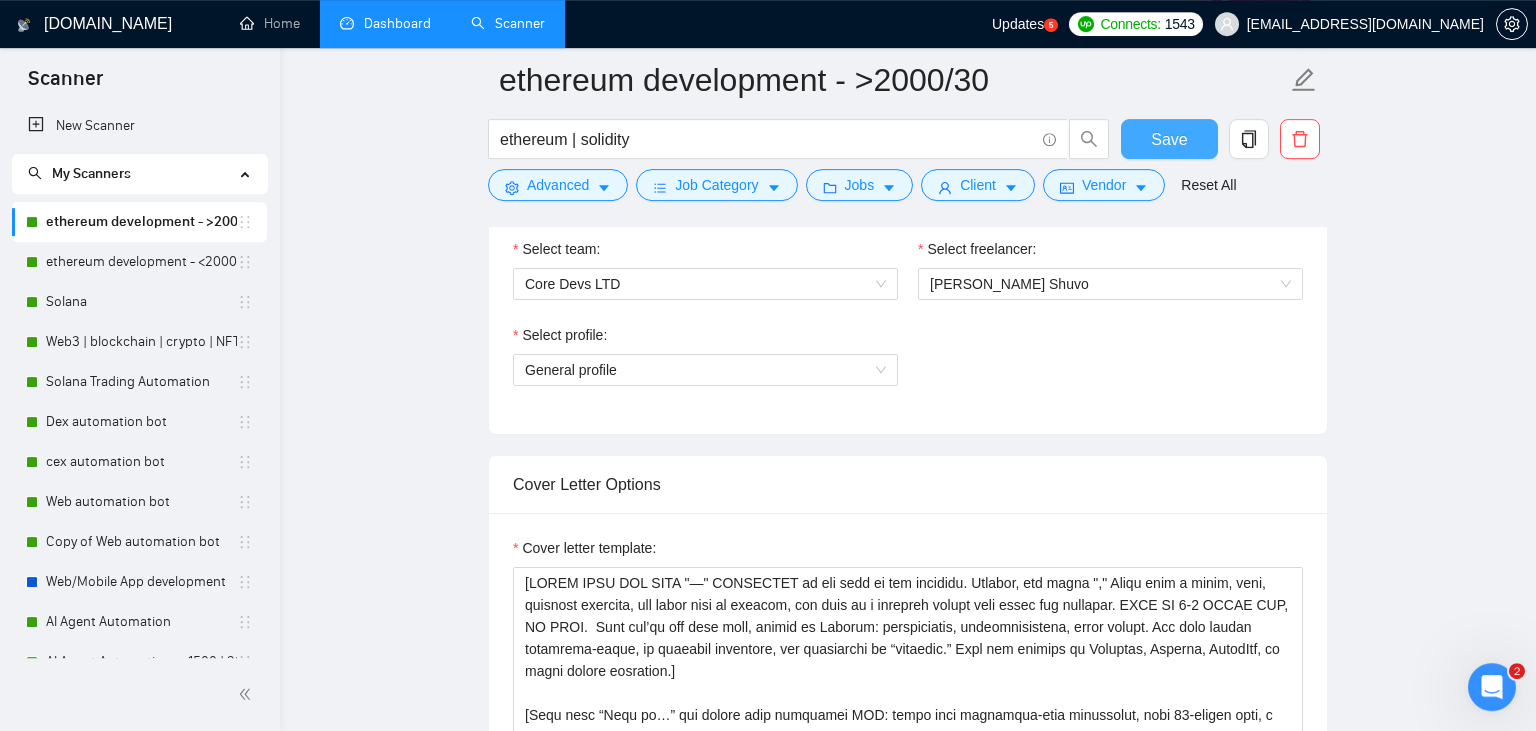 click on "Save" at bounding box center (1169, 139) 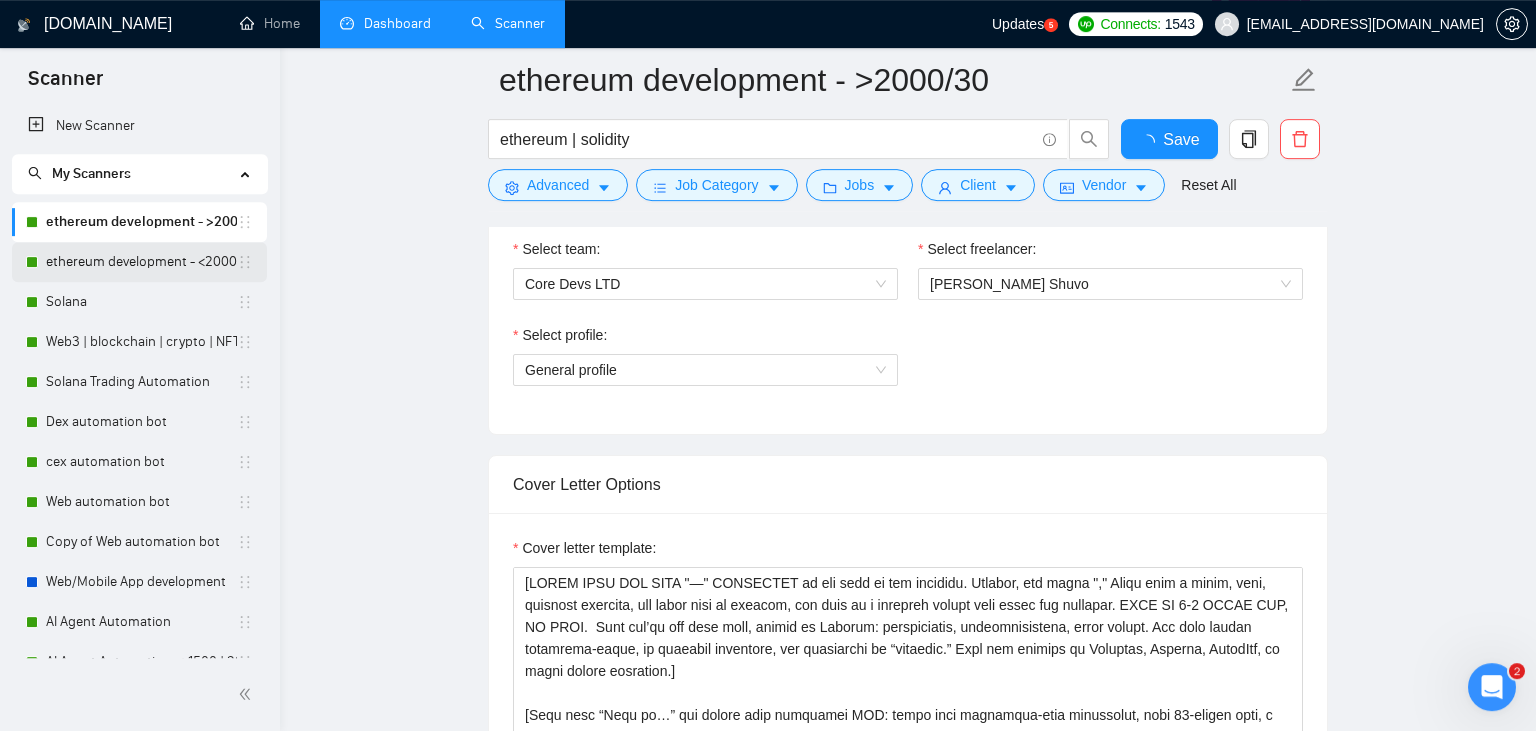 click on "ethereum development - <2000/30" at bounding box center [141, 262] 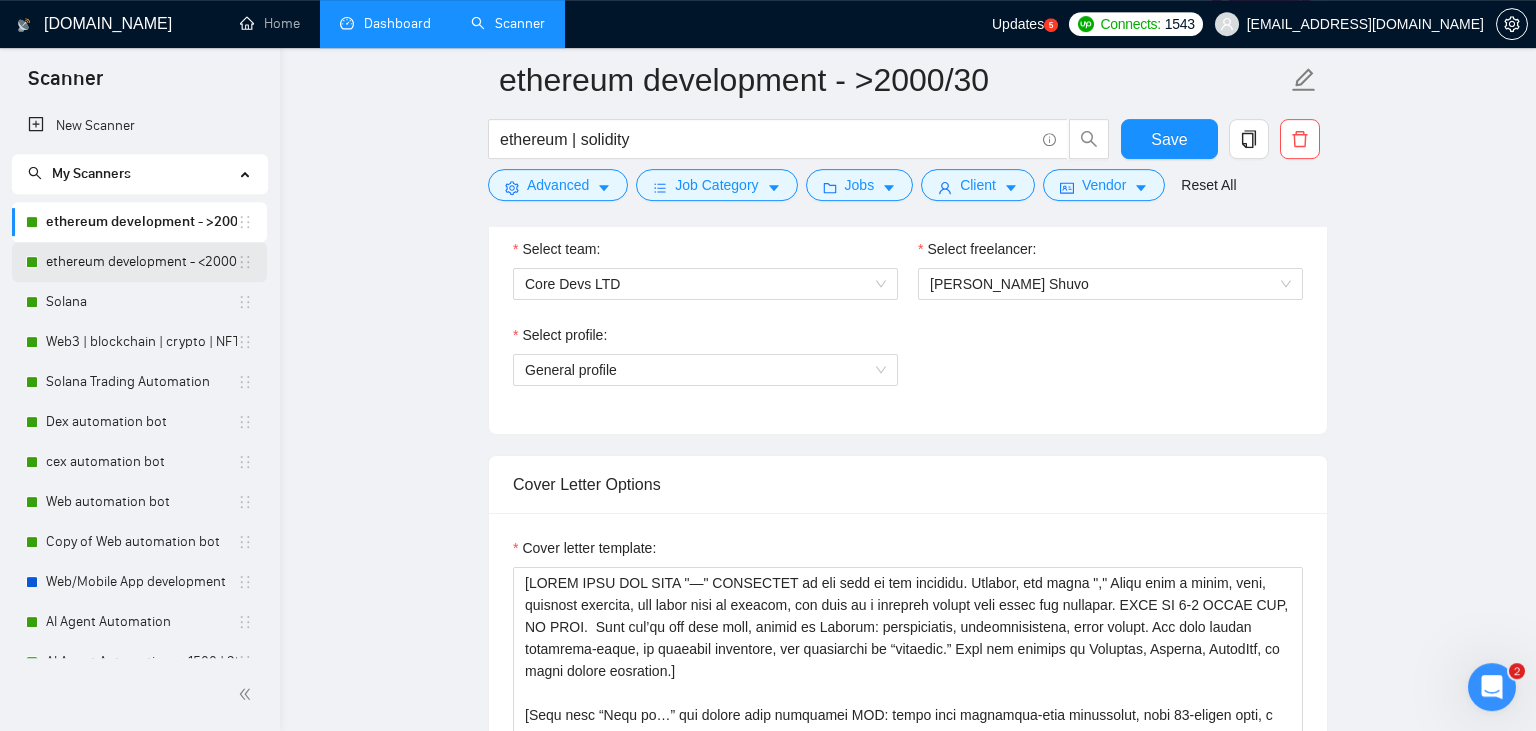 scroll, scrollTop: 0, scrollLeft: 0, axis: both 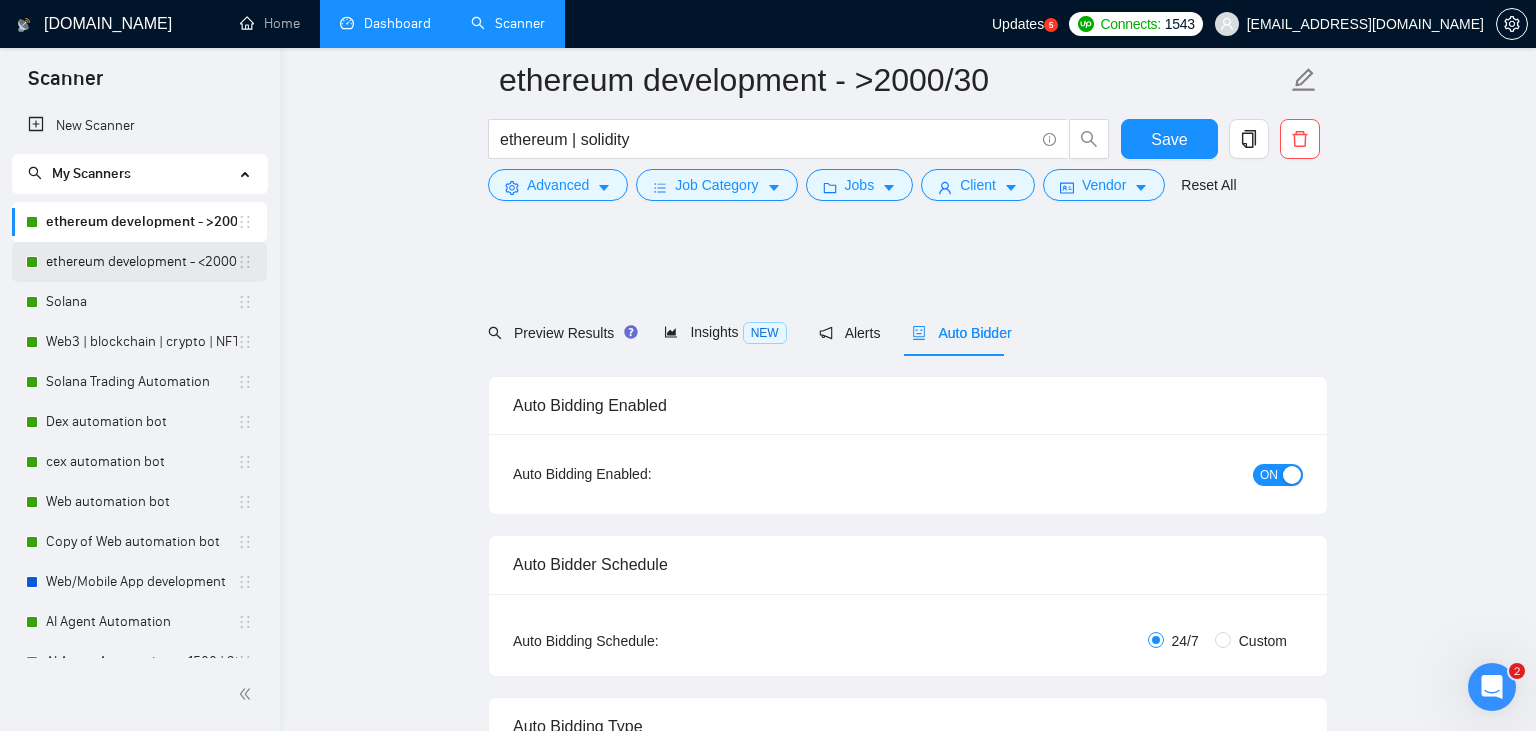 click on "ethereum development - <2000/30" at bounding box center (141, 262) 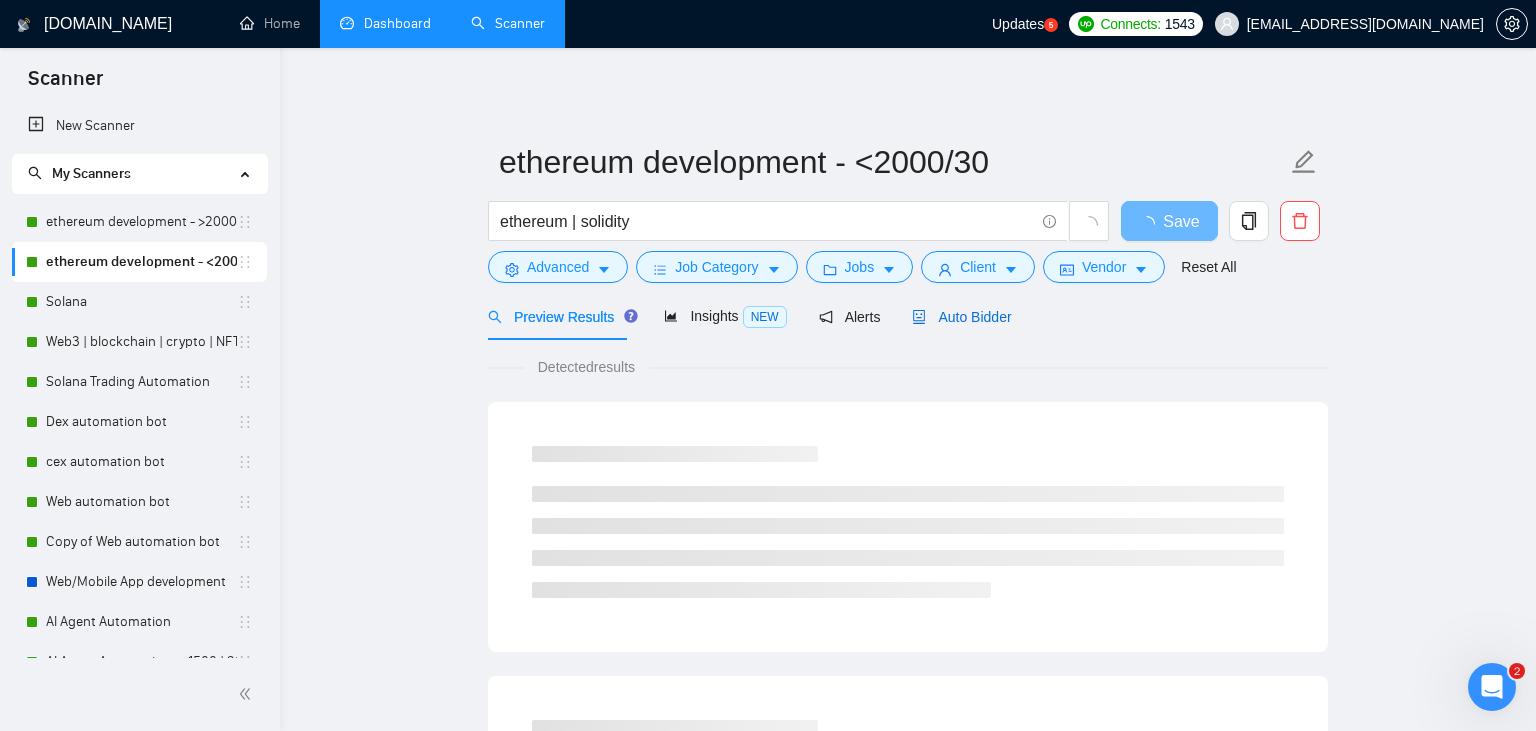 click on "Auto Bidder" at bounding box center (961, 317) 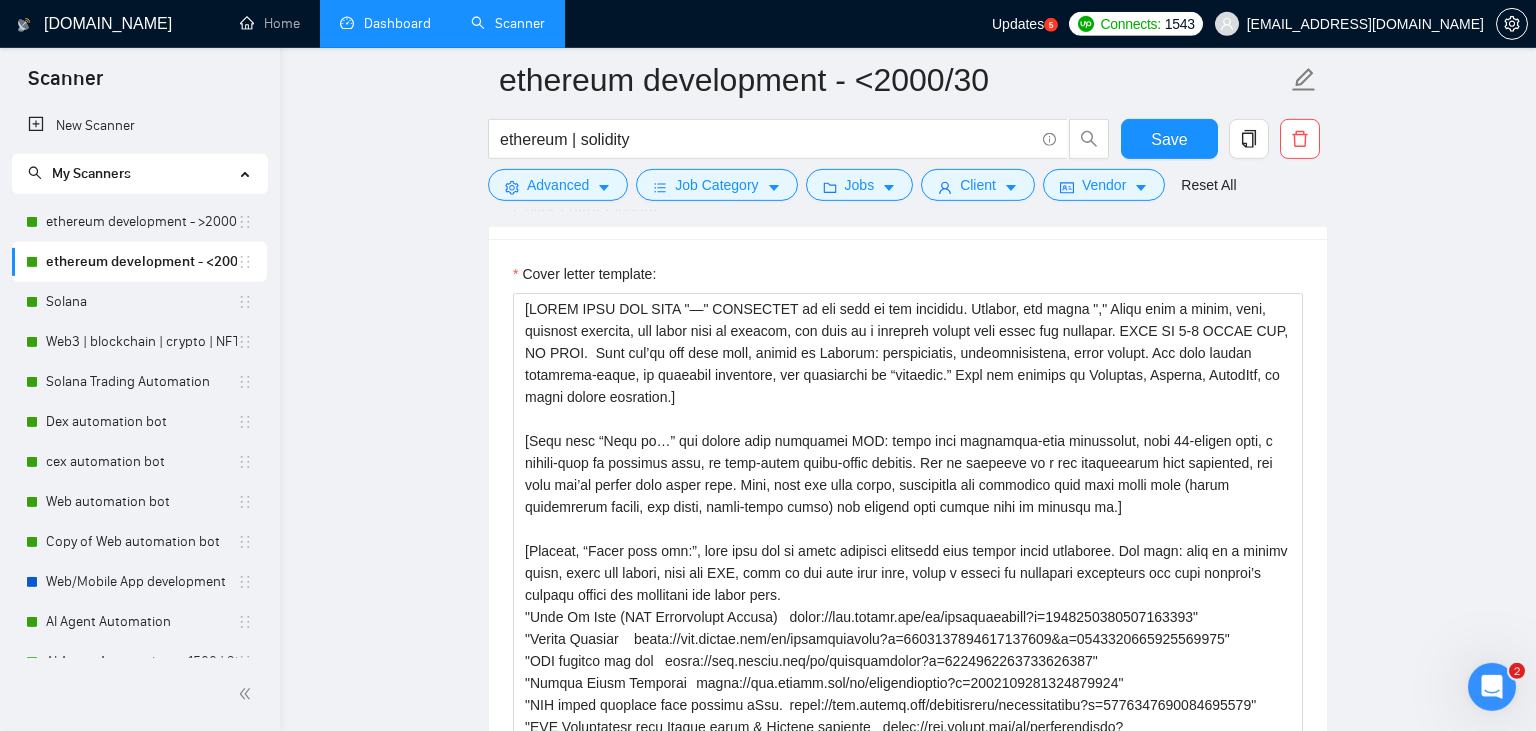 scroll, scrollTop: 1352, scrollLeft: 0, axis: vertical 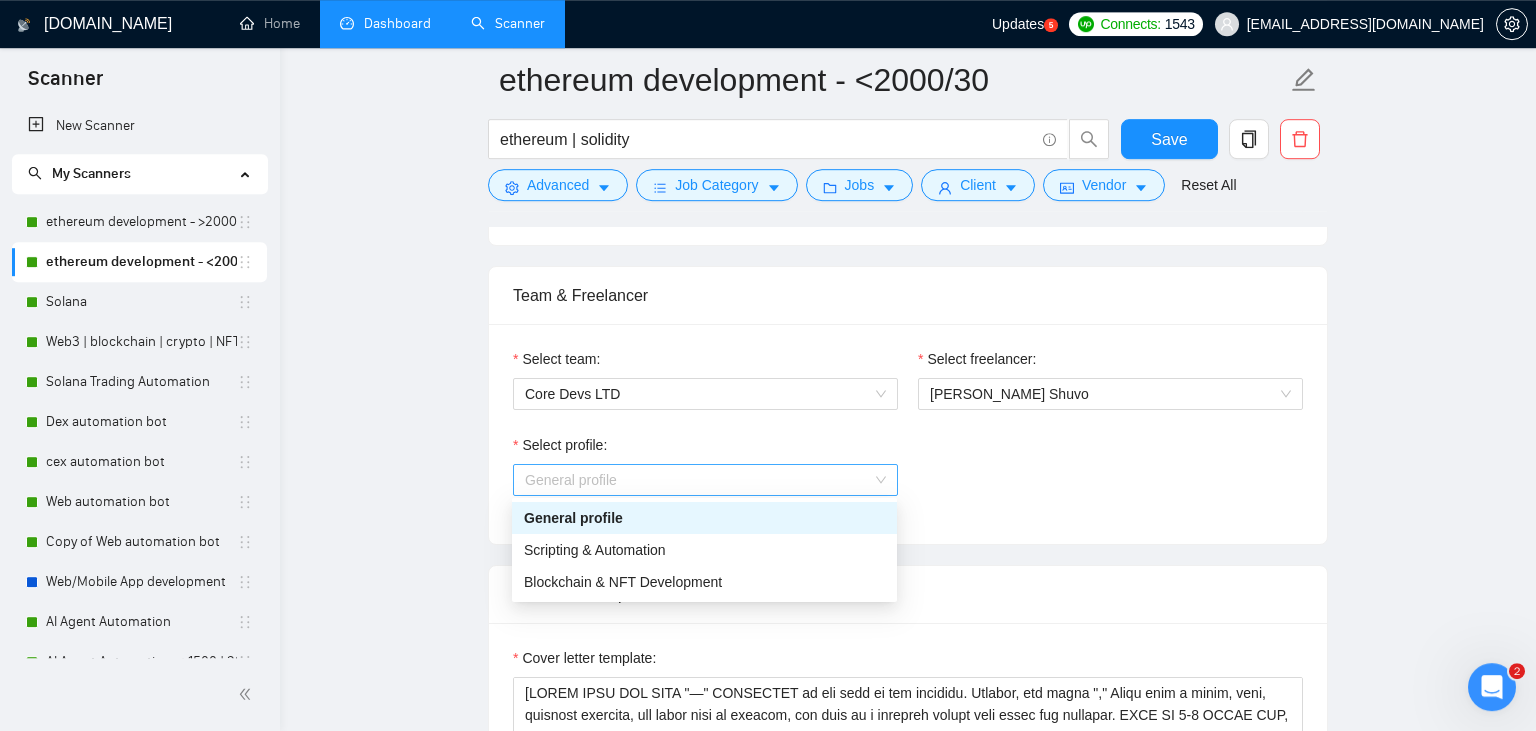 click on "General profile" at bounding box center (705, 480) 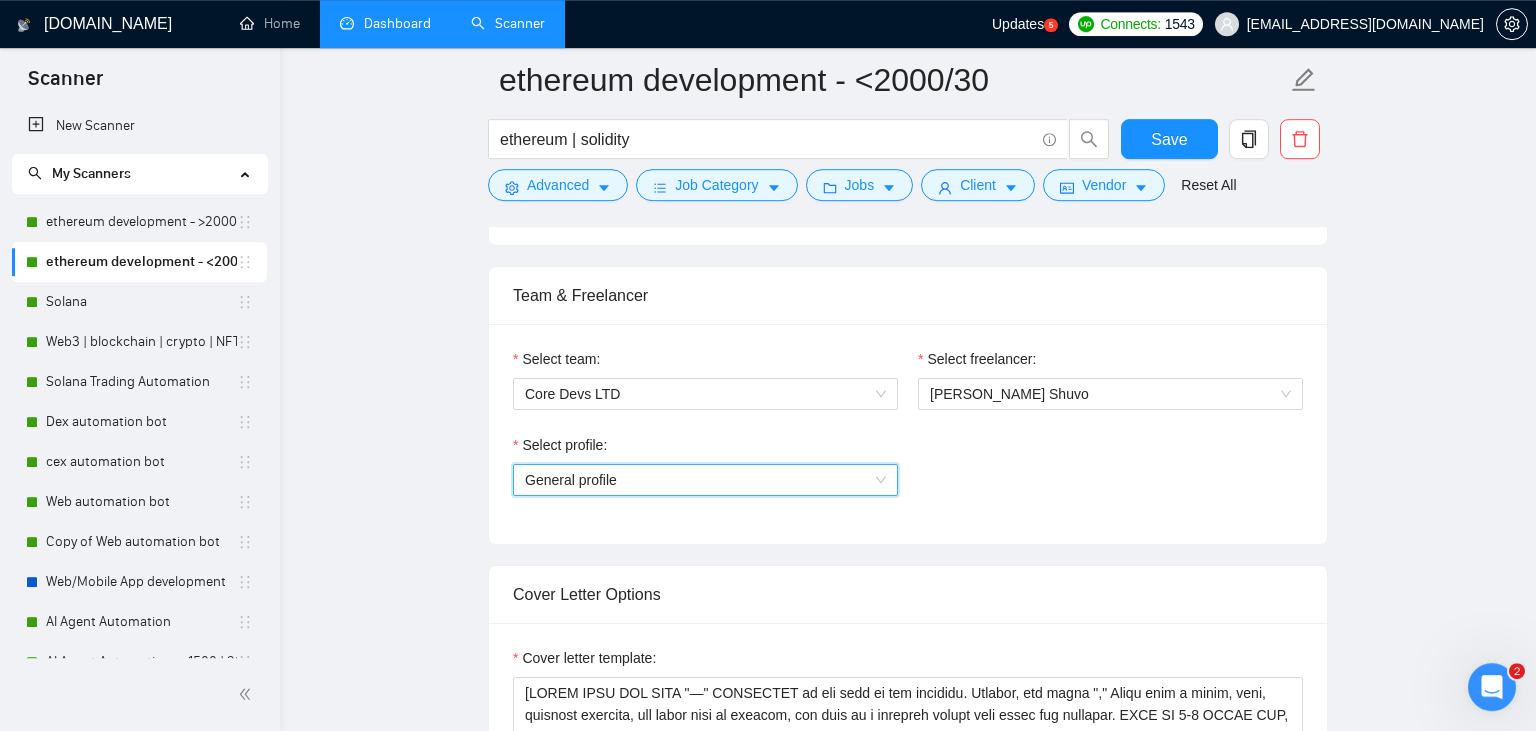 click on "General profile" at bounding box center (705, 480) 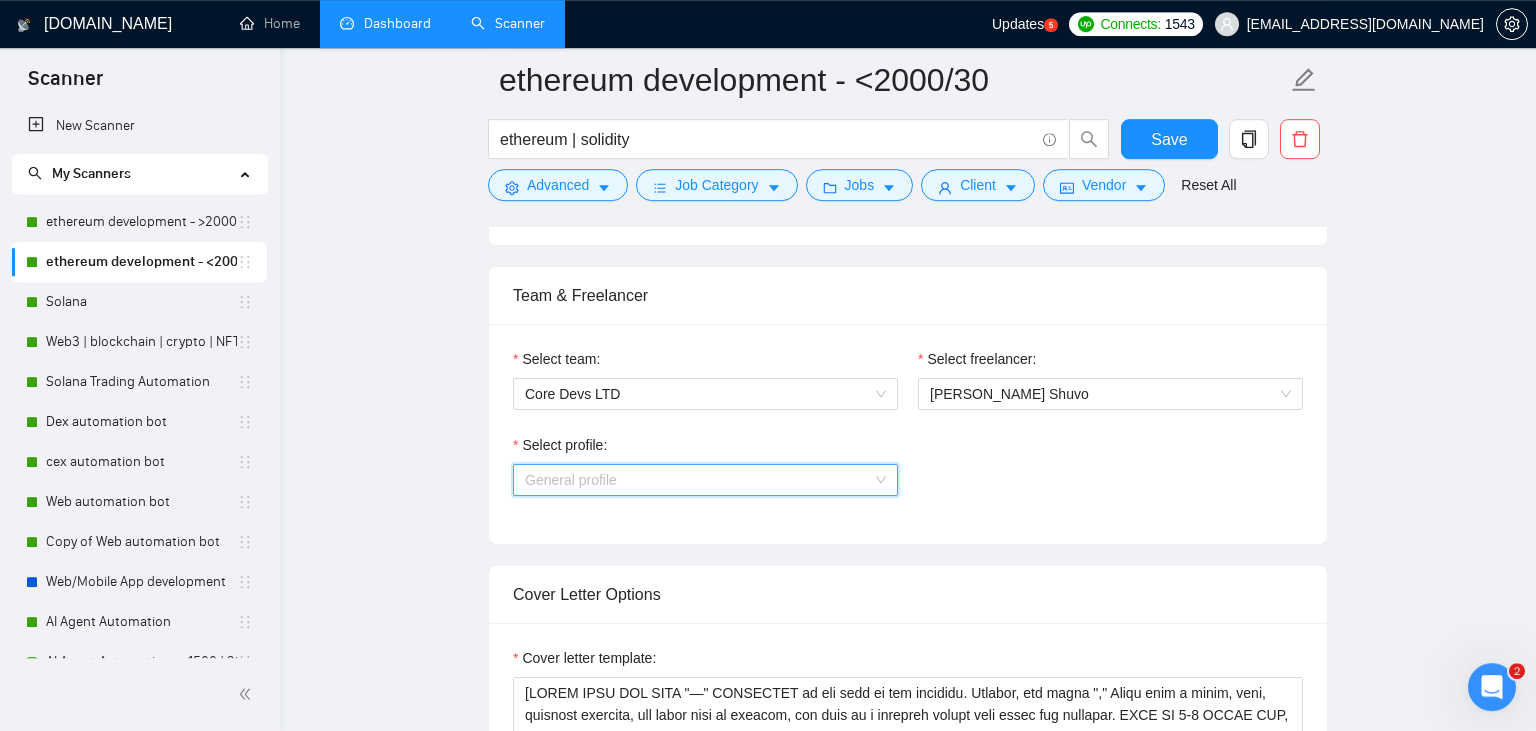 click on "General profile" at bounding box center (705, 480) 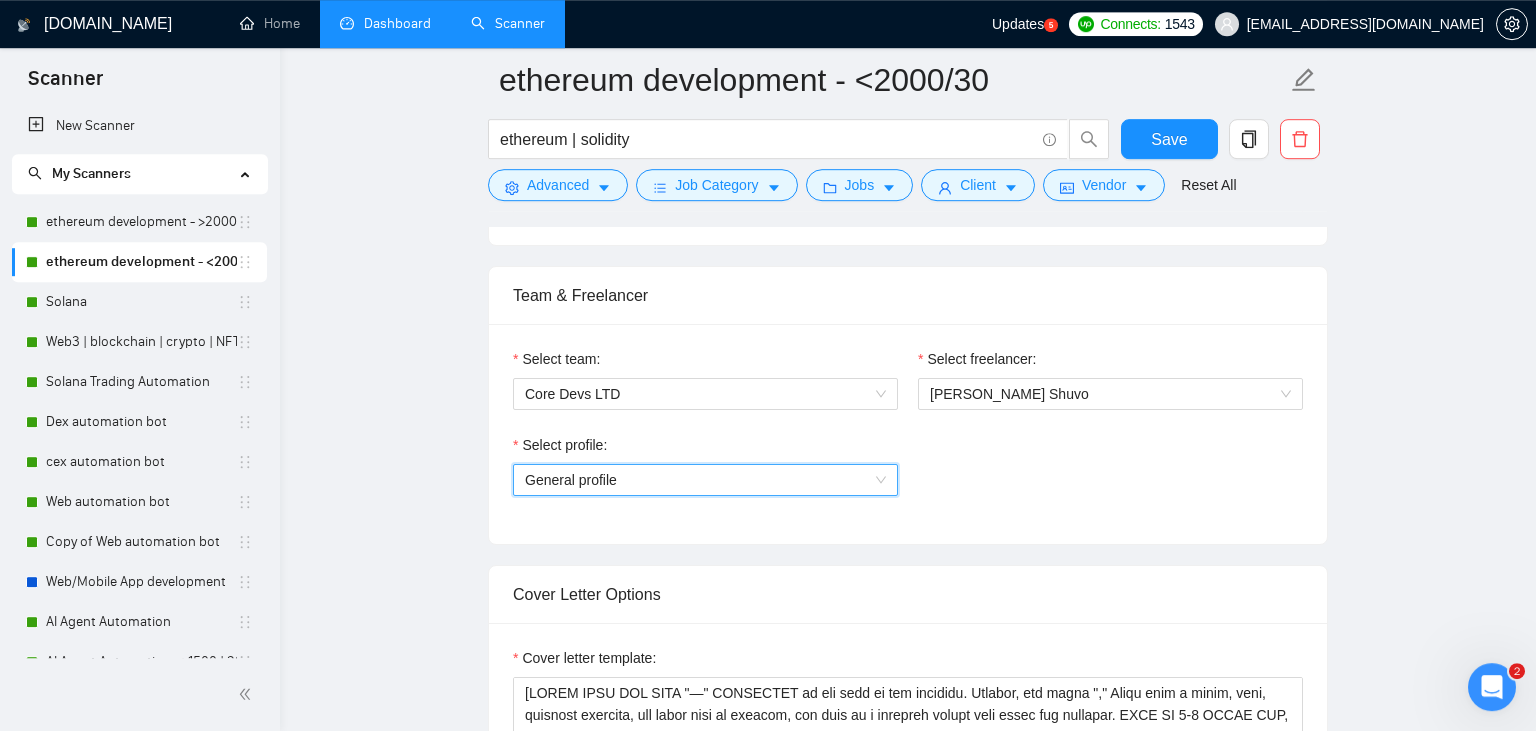 click on "General profile" at bounding box center [705, 480] 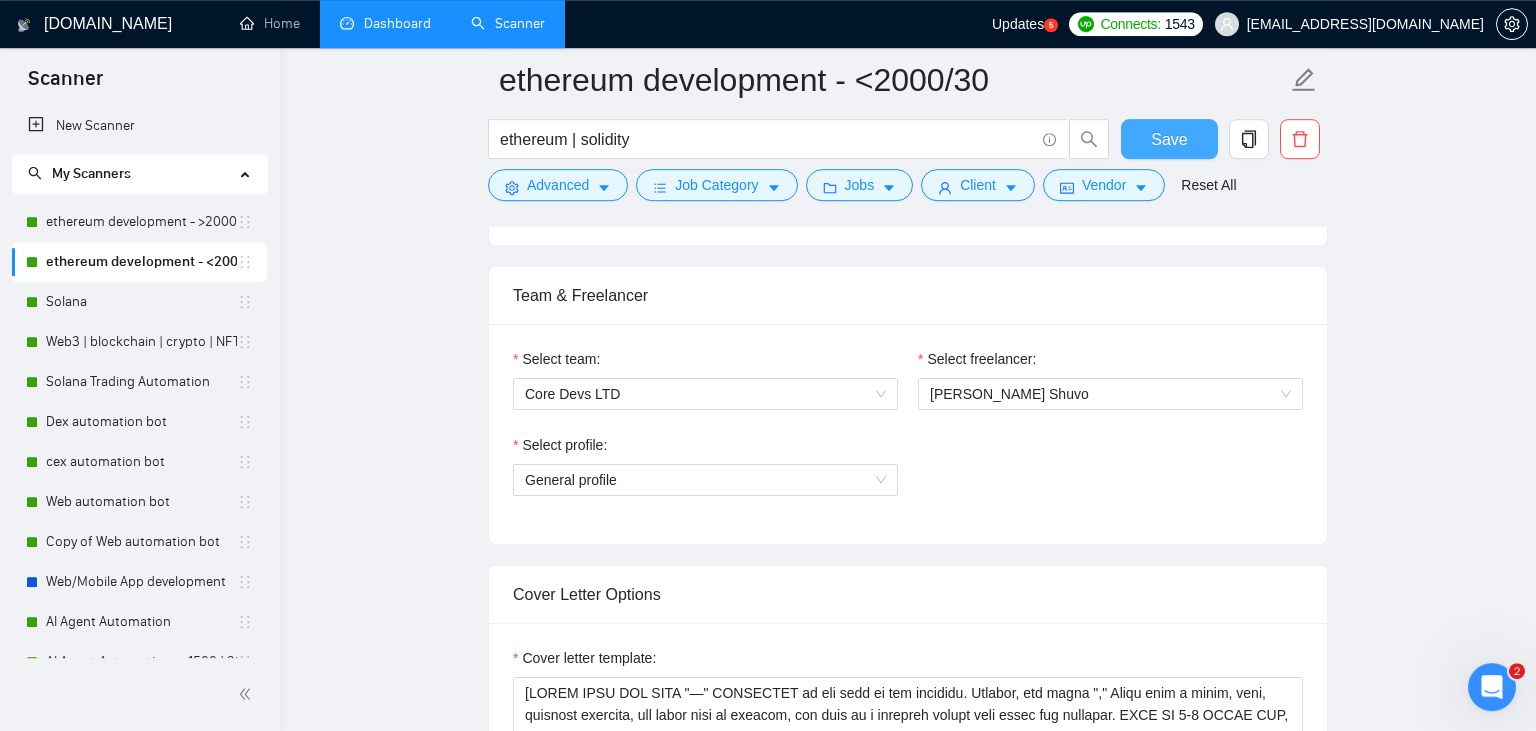 click on "Save" at bounding box center (1169, 139) 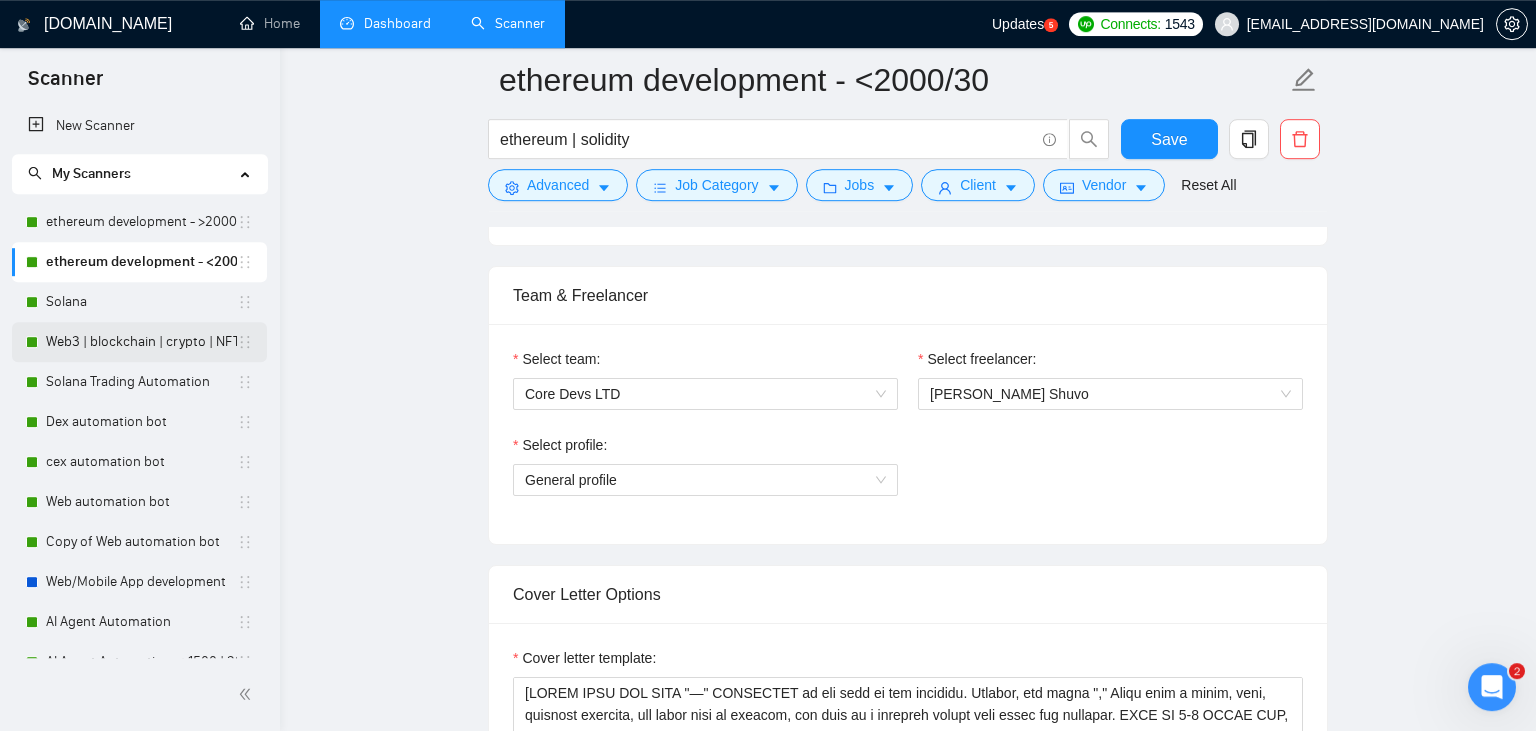 click on "Web3 | blockchain | crypto | NFT | erc20 | [PERSON_NAME] on title" at bounding box center (141, 342) 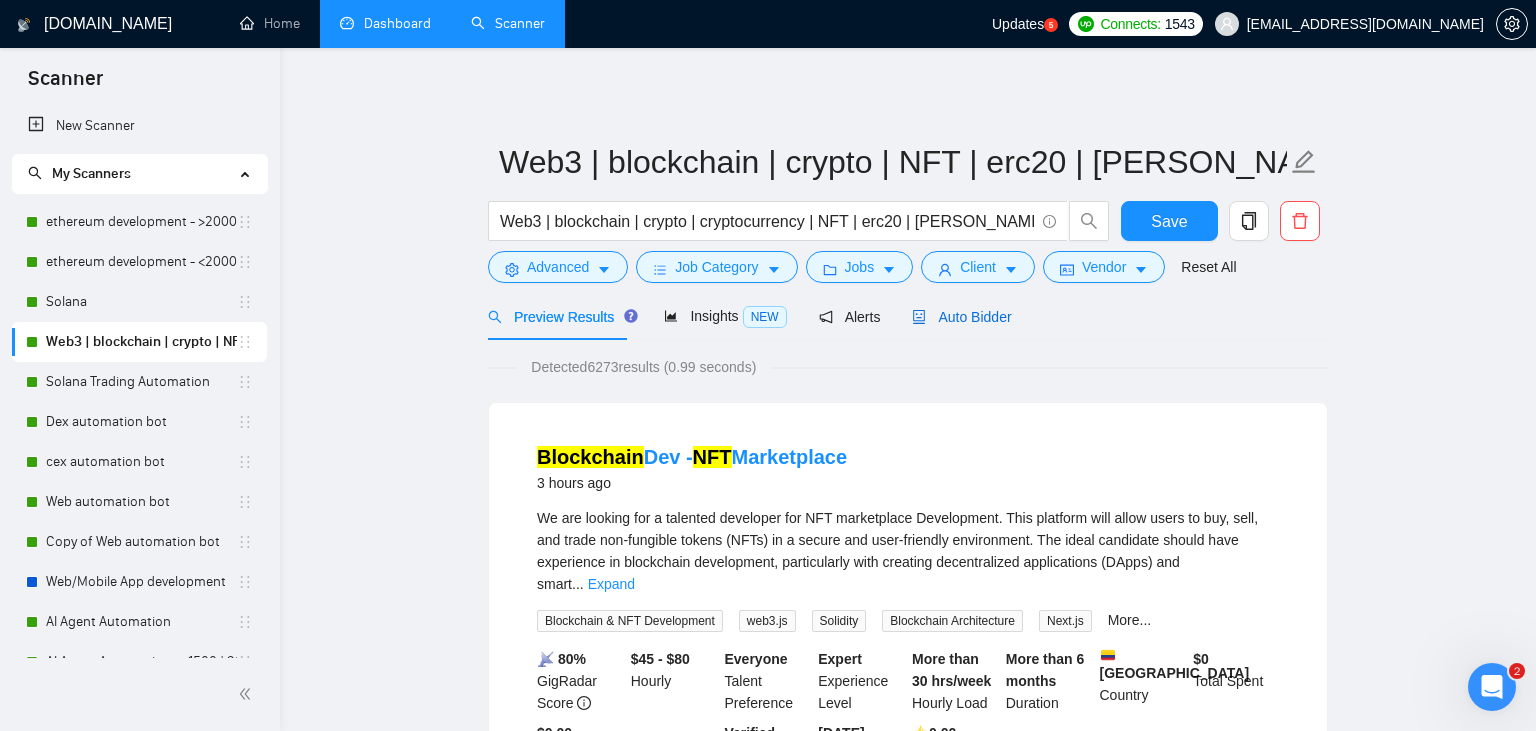 click on "Auto Bidder" at bounding box center (961, 317) 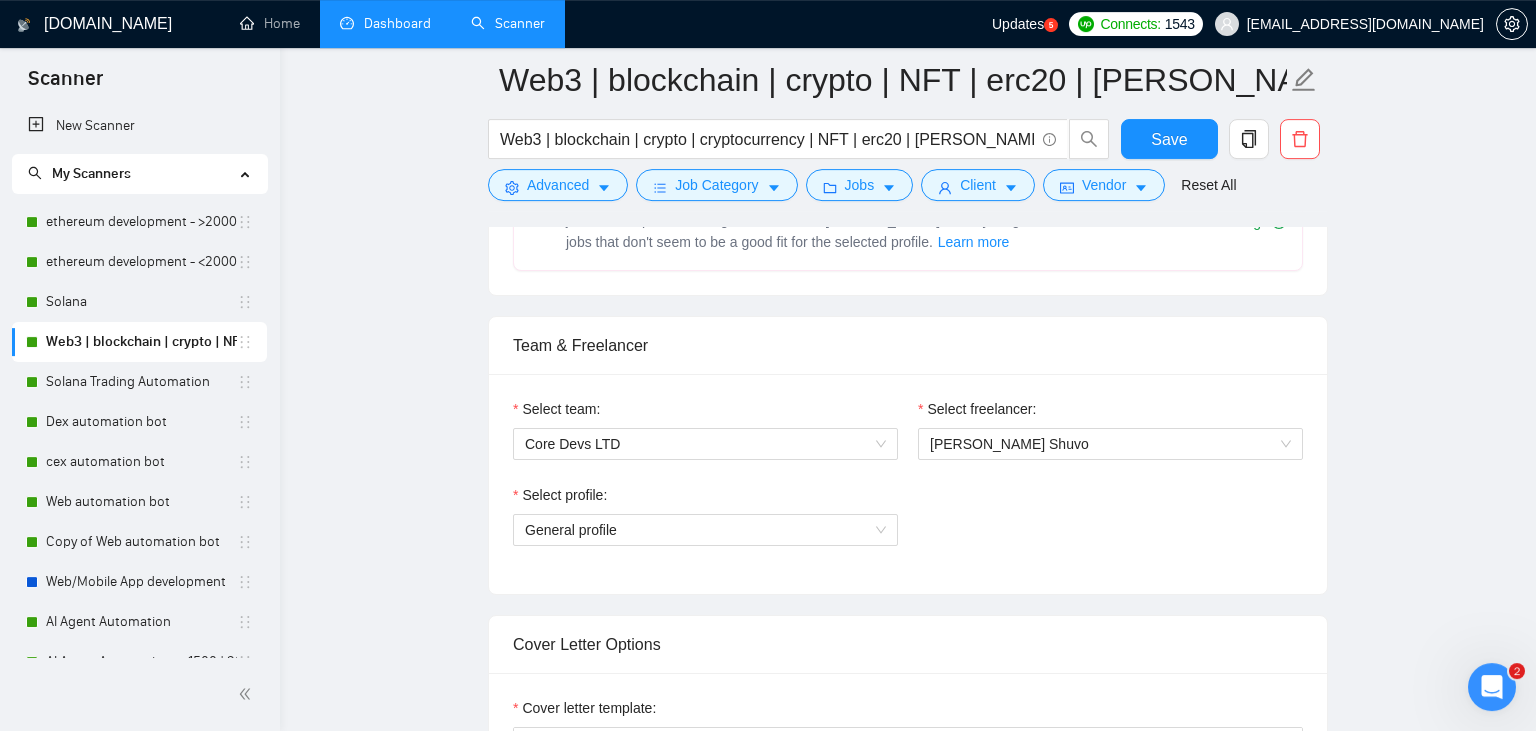 scroll, scrollTop: 1068, scrollLeft: 0, axis: vertical 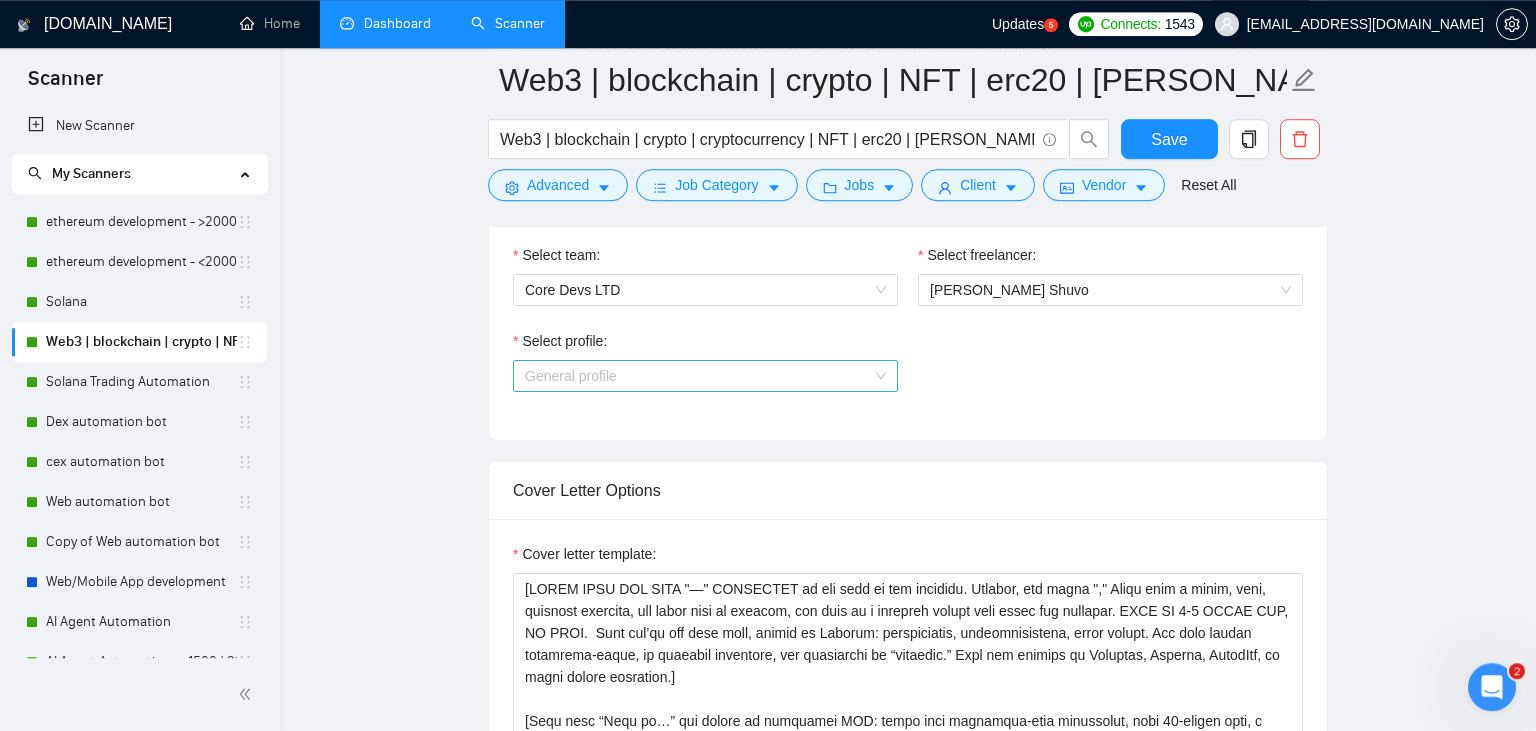 click on "General profile" at bounding box center [705, 376] 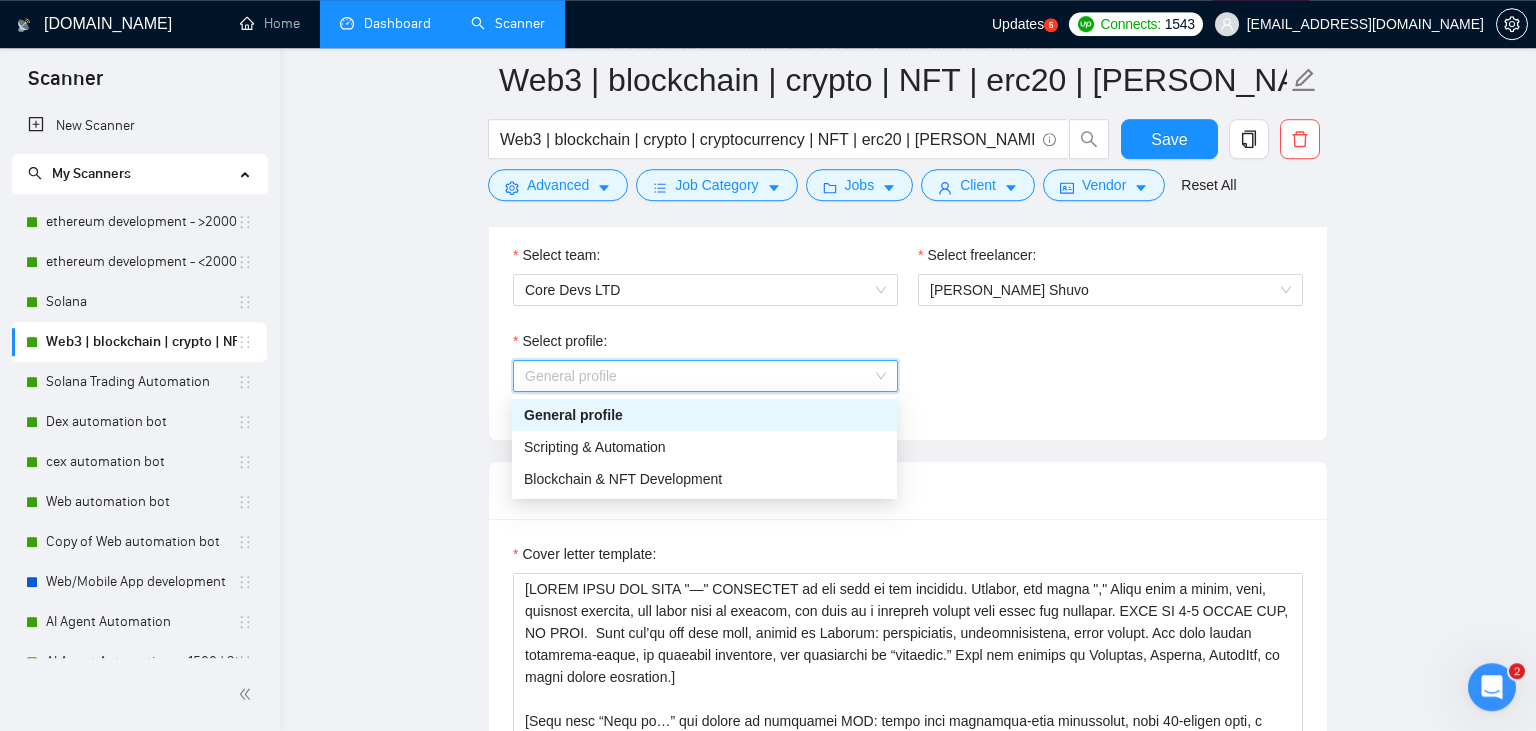 click on "General profile" at bounding box center [704, 415] 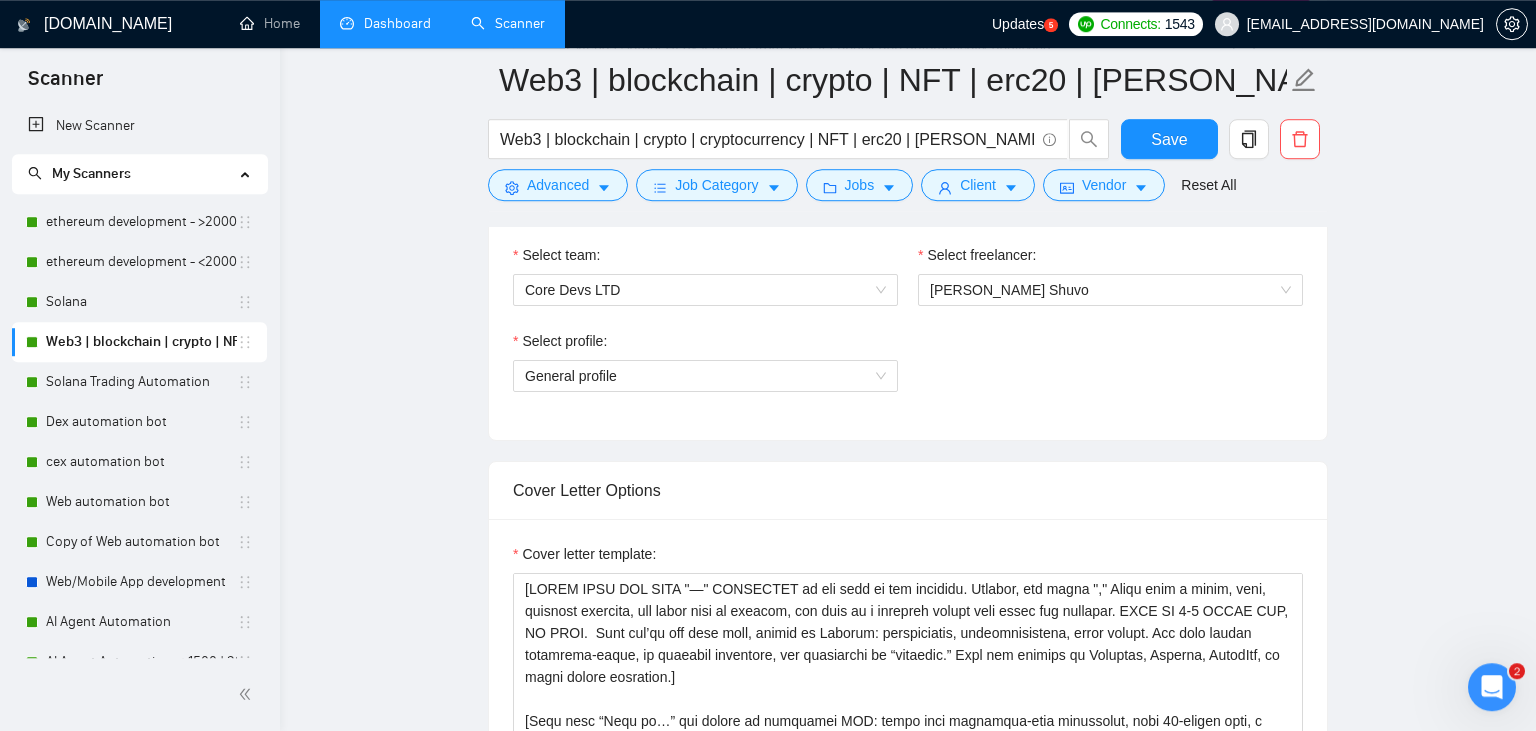 click on "Web3 | blockchain | crypto | NFT | erc20 | [PERSON_NAME] on title Web3 | blockchain | crypto | cryptocurrency | NFT | erc20 | [PERSON_NAME] | solidity | "smart contract" | dao | token Save Advanced   Job Category   Jobs   Client   Vendor   Reset All Preview Results Insights NEW Alerts Auto Bidder Auto Bidding Enabled Auto Bidding Enabled: ON Auto Bidder Schedule Auto Bidding Type: Automated (recommended) Semi-automated Auto Bidding Schedule: 24/7 Custom Custom Auto Bidder Schedule Repeat every week [DATE] [DATE] [DATE] [DATE] [DATE] [DATE] [DATE] Active Hours ( [GEOGRAPHIC_DATA]/[GEOGRAPHIC_DATA] ): From: To: ( 24  hours) [GEOGRAPHIC_DATA]/[GEOGRAPHIC_DATA] Auto Bidding Type Select your bidding algorithm: Choose the algorithm for you bidding. The price per proposal does not include your connects expenditure. Template Bidder Works great for narrow segments and short cover letters that don't change. 0.50  credits / proposal Sardor AI 🤖 Personalise your cover letter with ai [placeholders] 1.00  credits / proposal Experimental Laziza AI  👑   NEW   Learn more 2.00" at bounding box center (908, 1582) 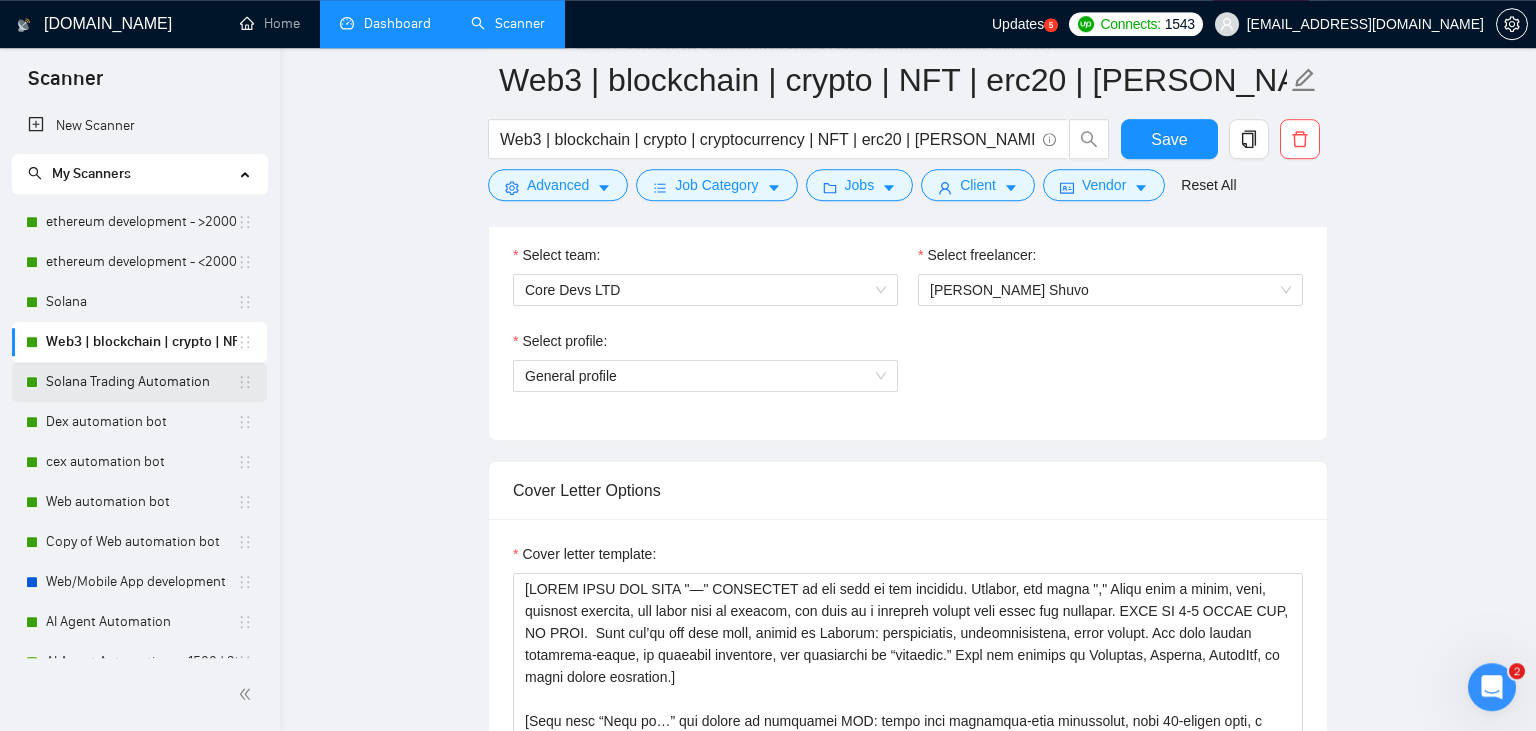 click on "Solana Trading Automation" at bounding box center [141, 382] 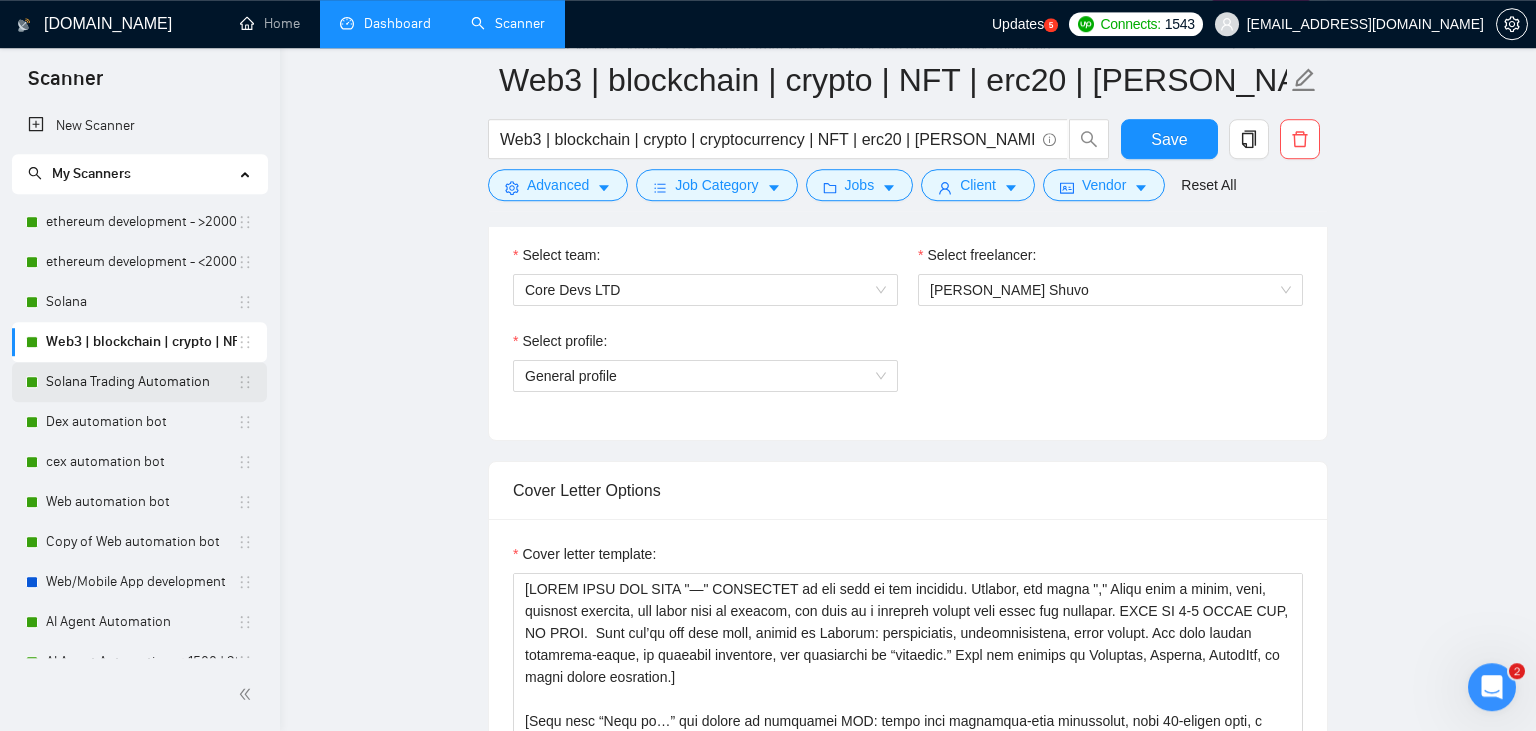 scroll, scrollTop: 0, scrollLeft: 0, axis: both 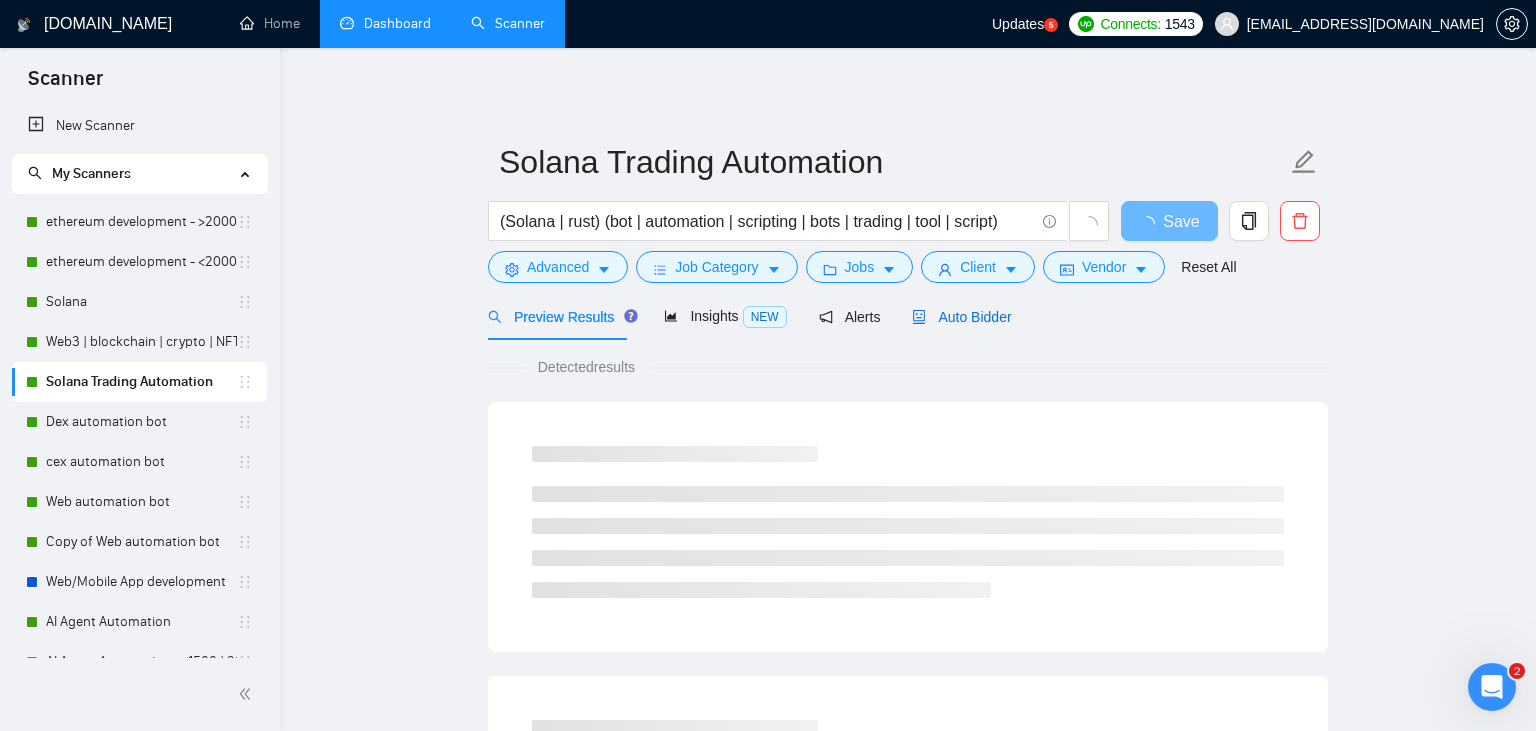 click on "Auto Bidder" at bounding box center (961, 317) 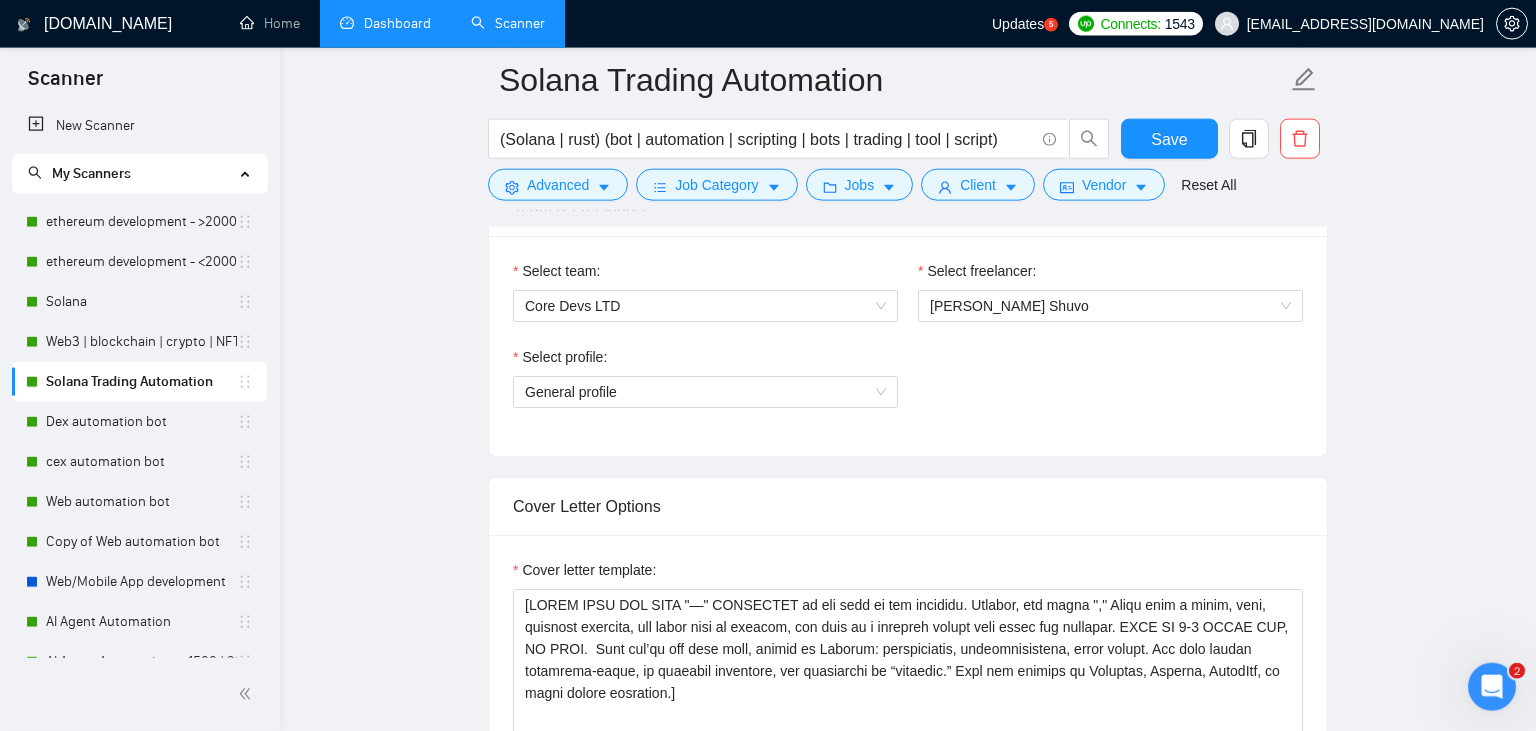 scroll, scrollTop: 1054, scrollLeft: 0, axis: vertical 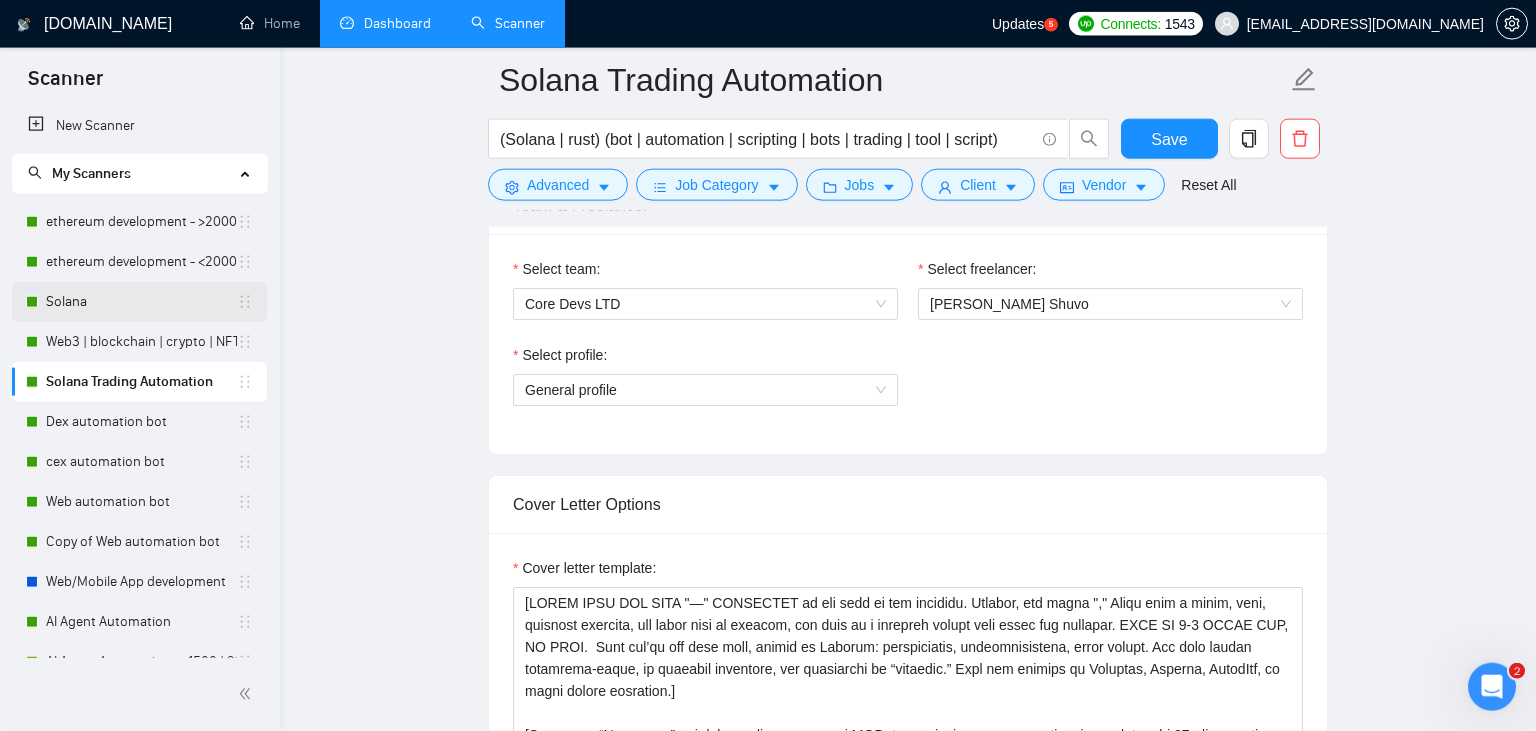 click on "Solana" at bounding box center (141, 302) 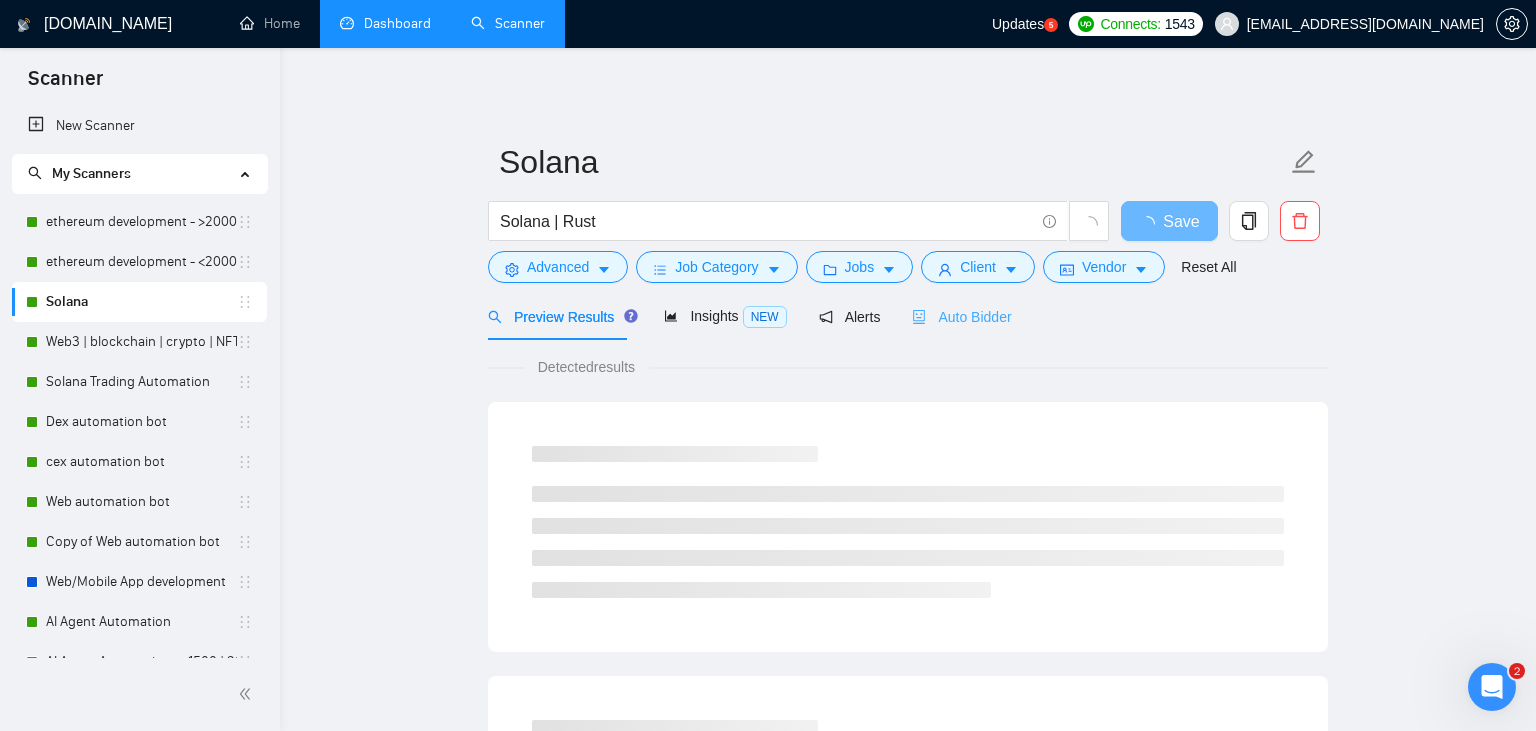click on "Auto Bidder" at bounding box center [961, 316] 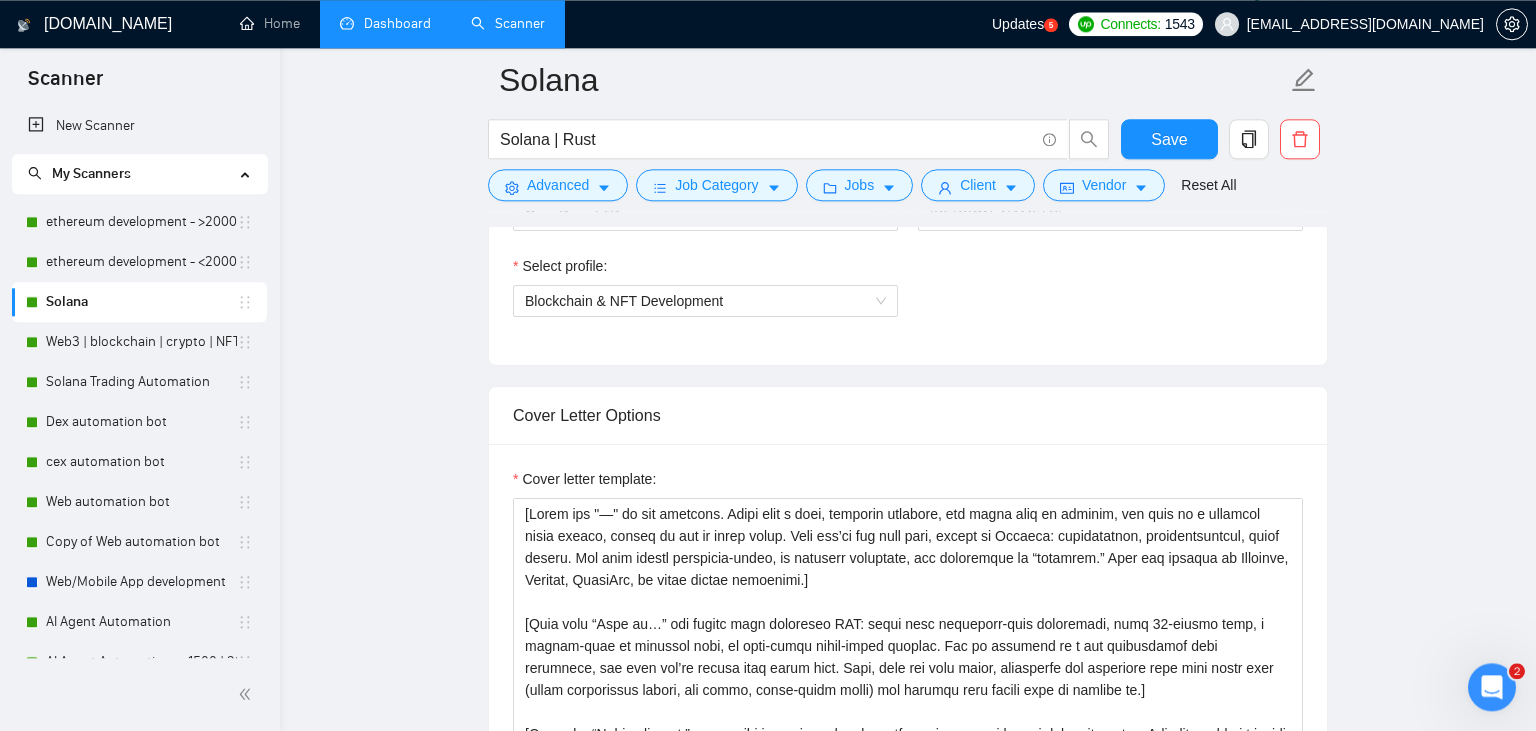 scroll, scrollTop: 1144, scrollLeft: 0, axis: vertical 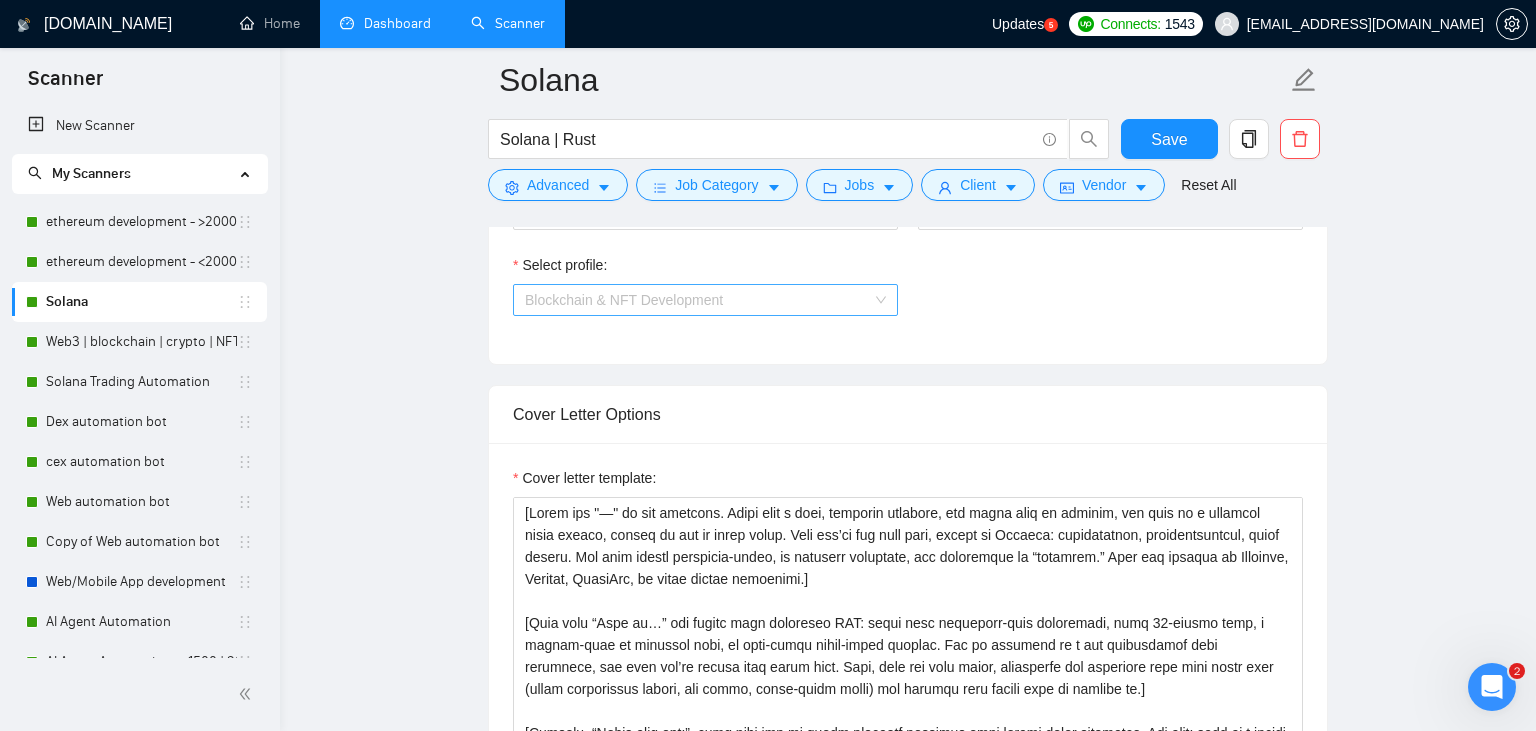 click on "Blockchain & NFT Development" at bounding box center [705, 300] 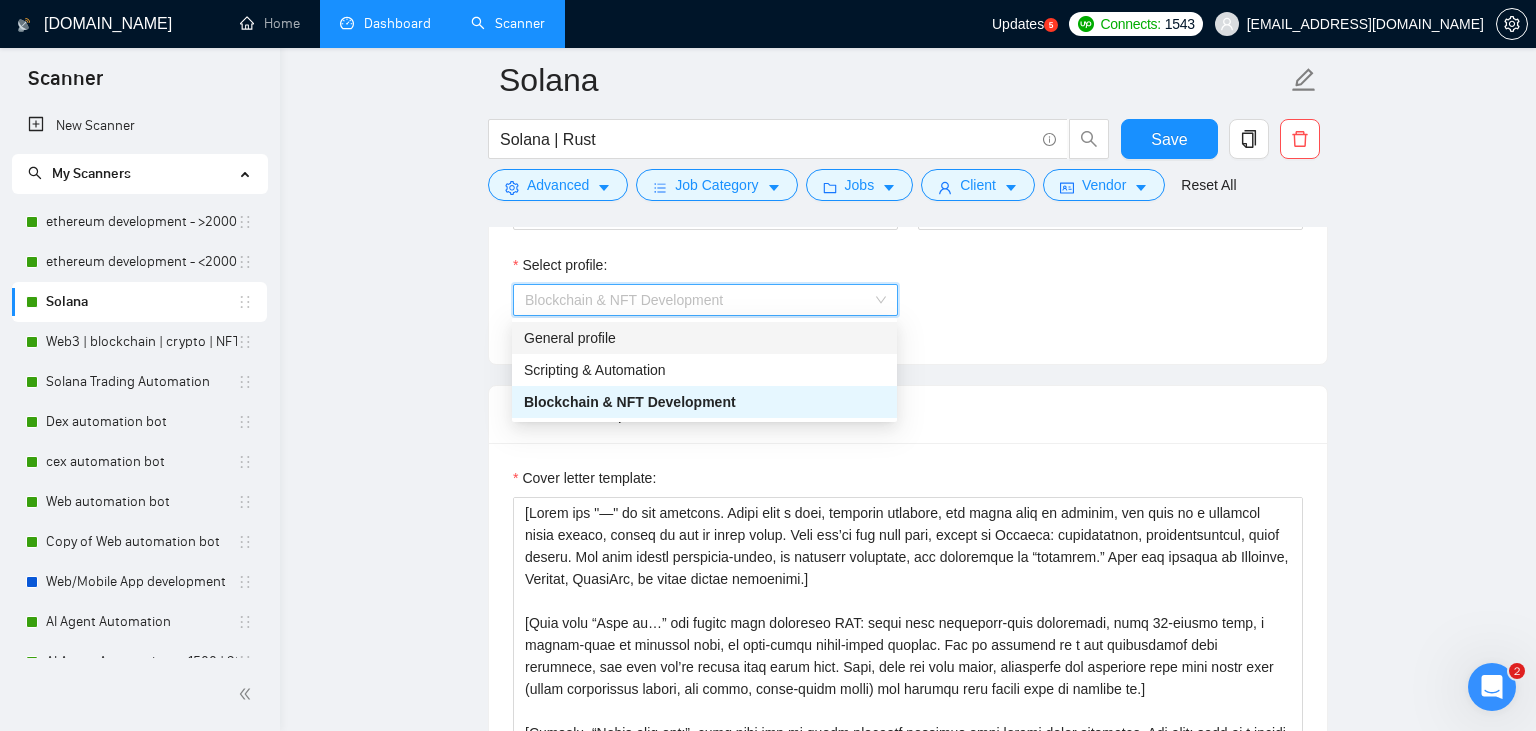 click on "General profile" at bounding box center (704, 338) 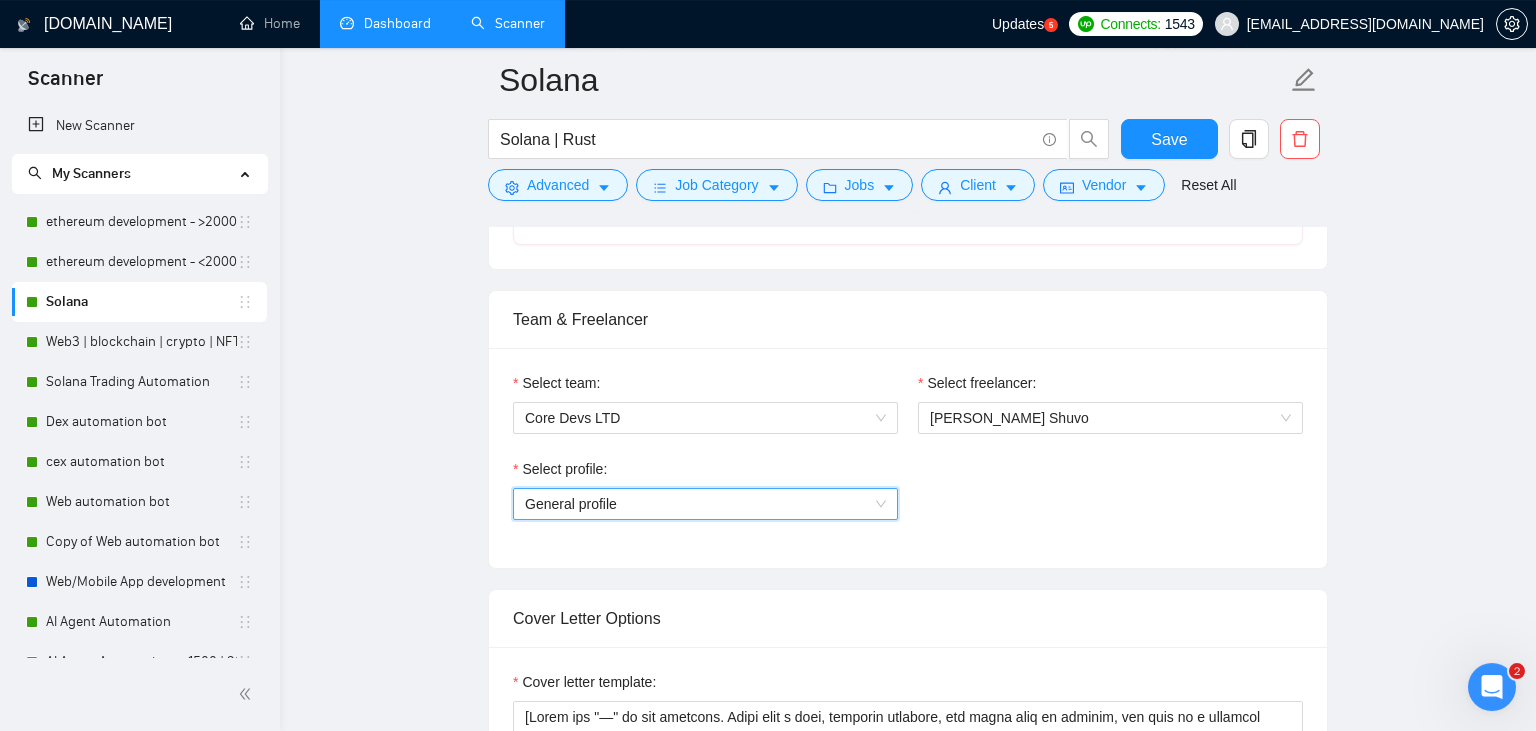 scroll, scrollTop: 938, scrollLeft: 0, axis: vertical 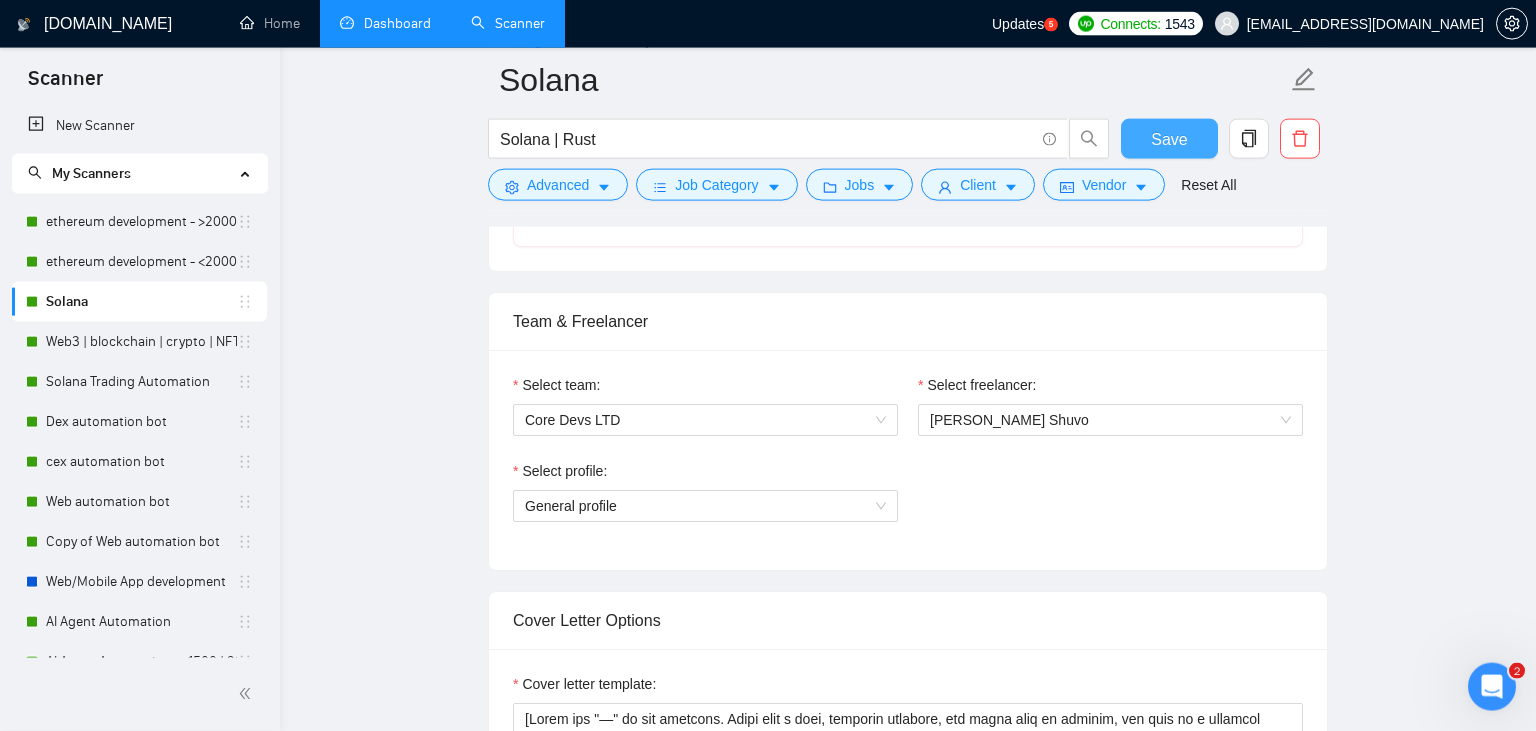 click on "Save" at bounding box center [1169, 139] 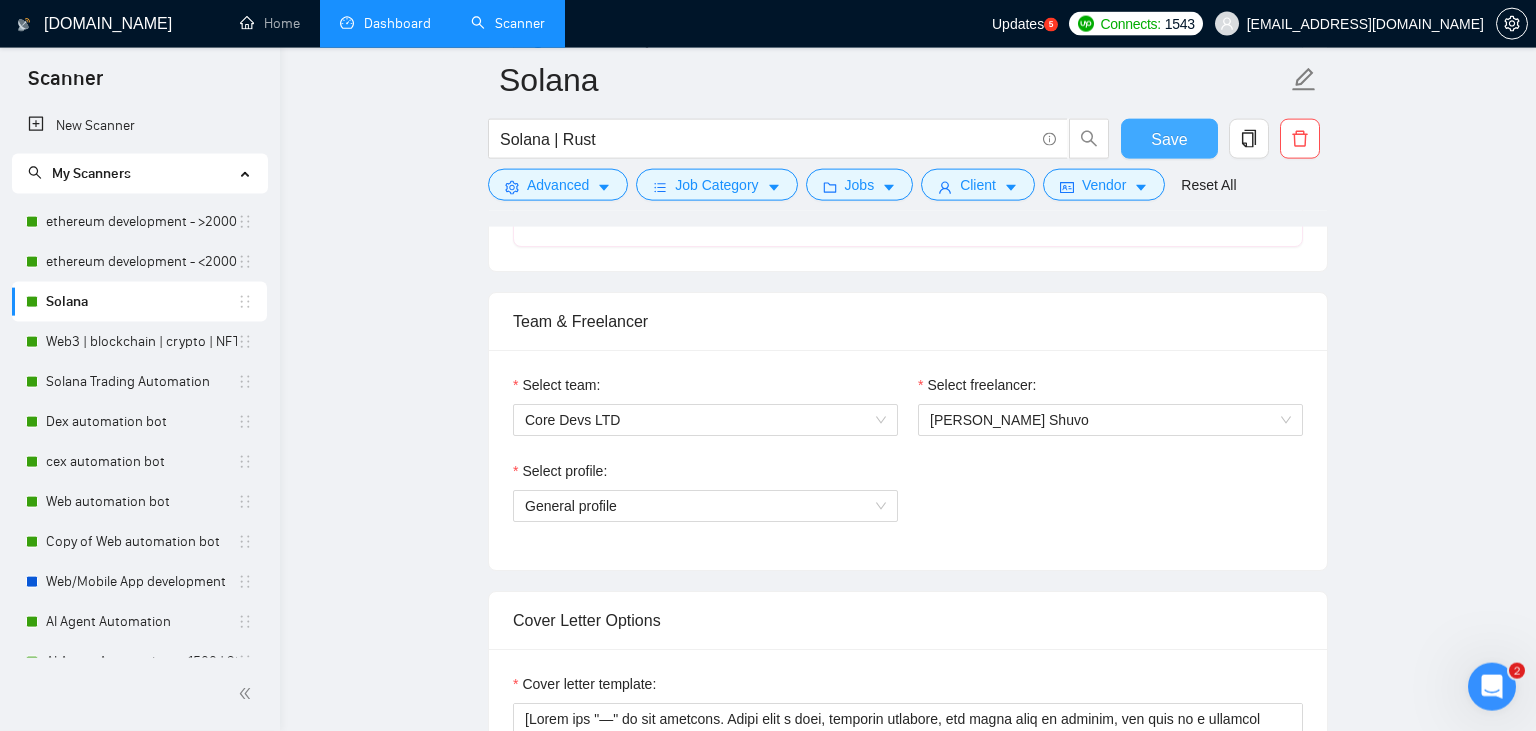 click on "Save" at bounding box center [1169, 139] 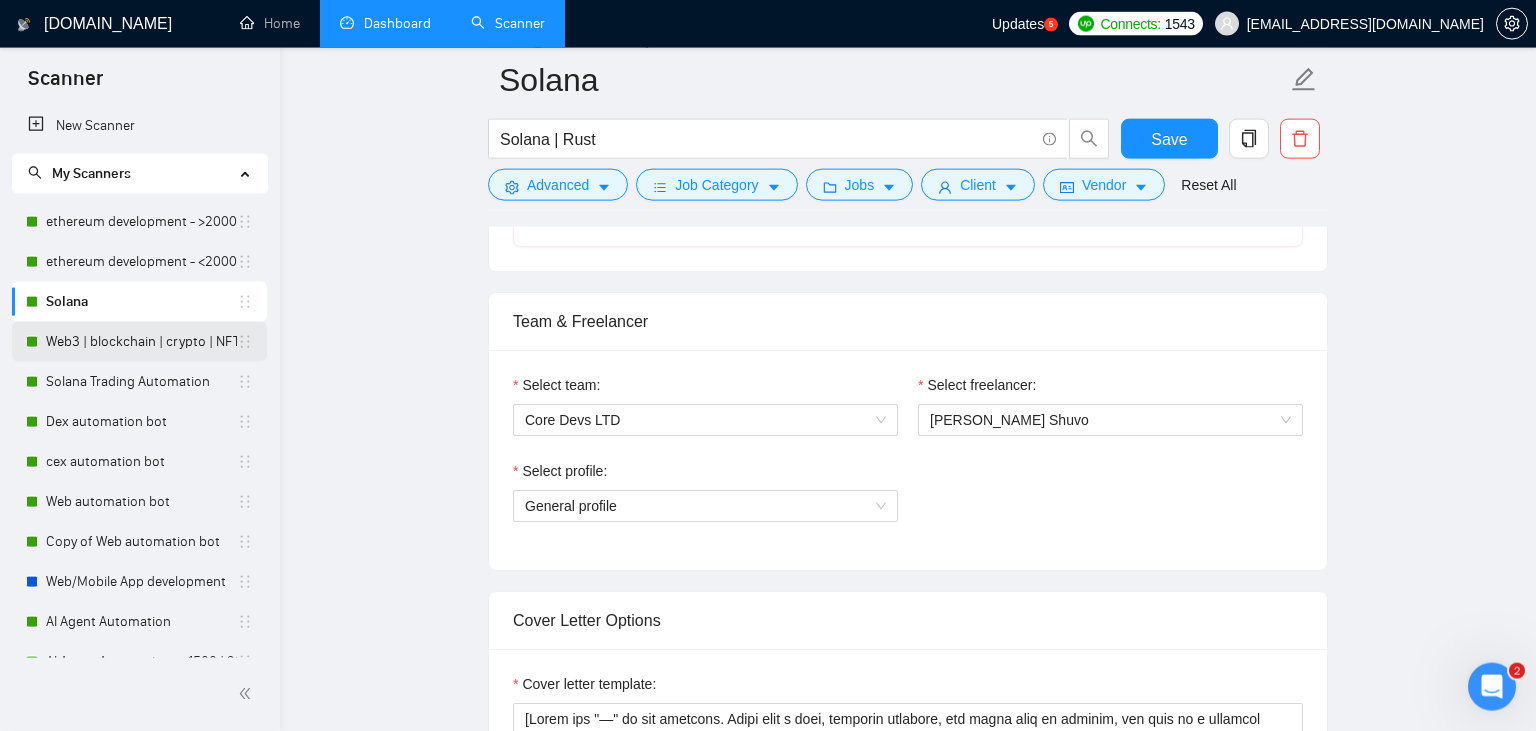click on "Web3 | blockchain | crypto | NFT | erc20 | [PERSON_NAME] on title" at bounding box center [141, 342] 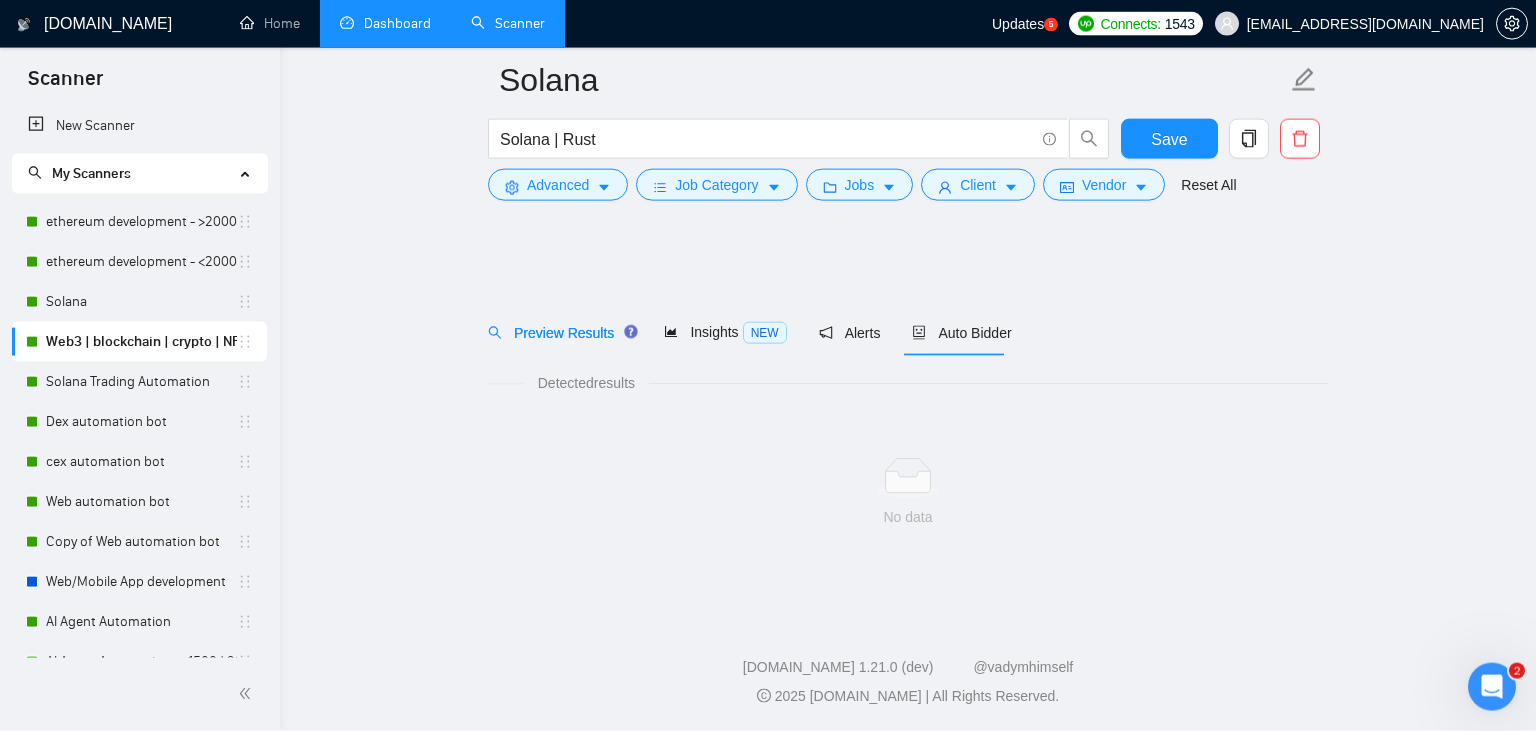 click on "Web3 | blockchain | crypto | NFT | erc20 | [PERSON_NAME] on title" at bounding box center (141, 342) 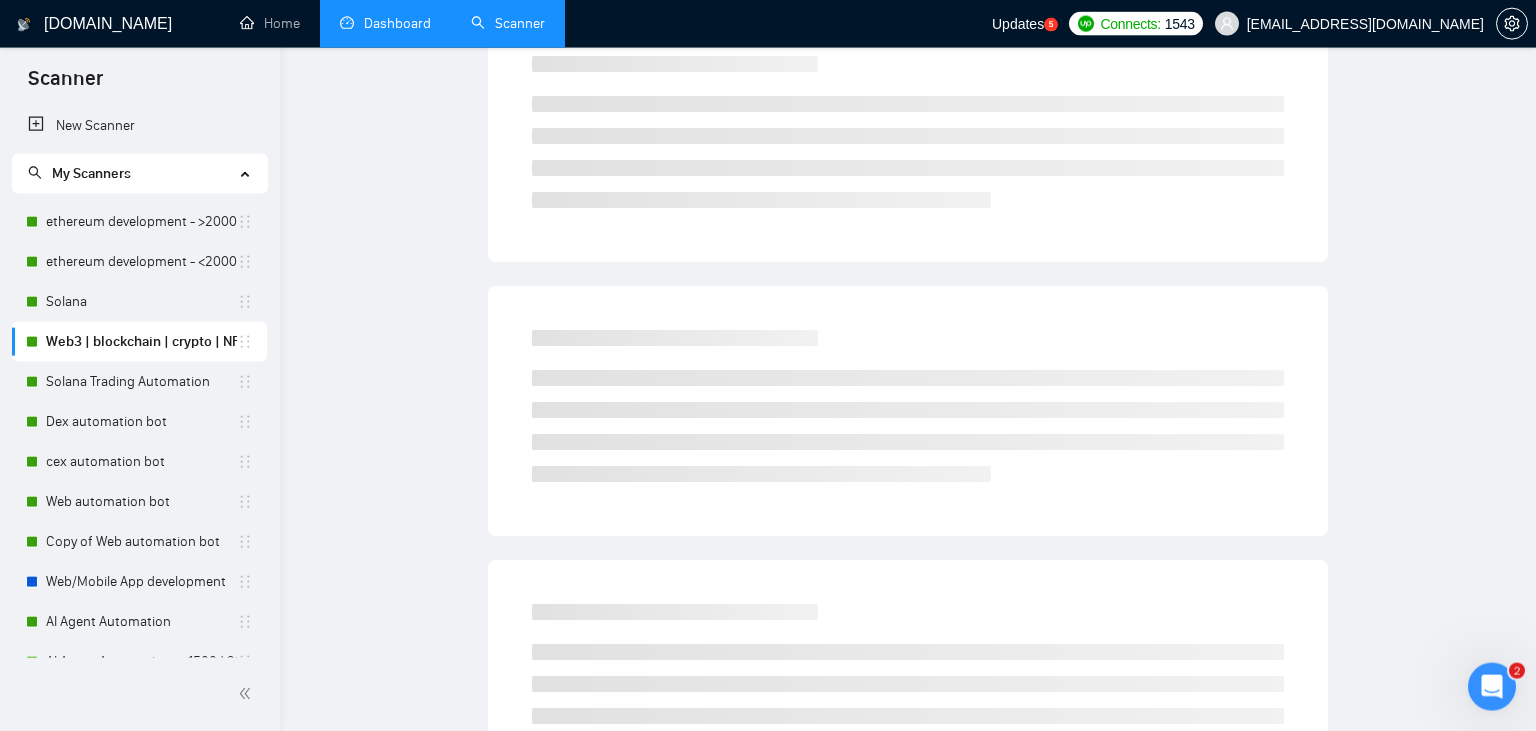 scroll, scrollTop: 0, scrollLeft: 0, axis: both 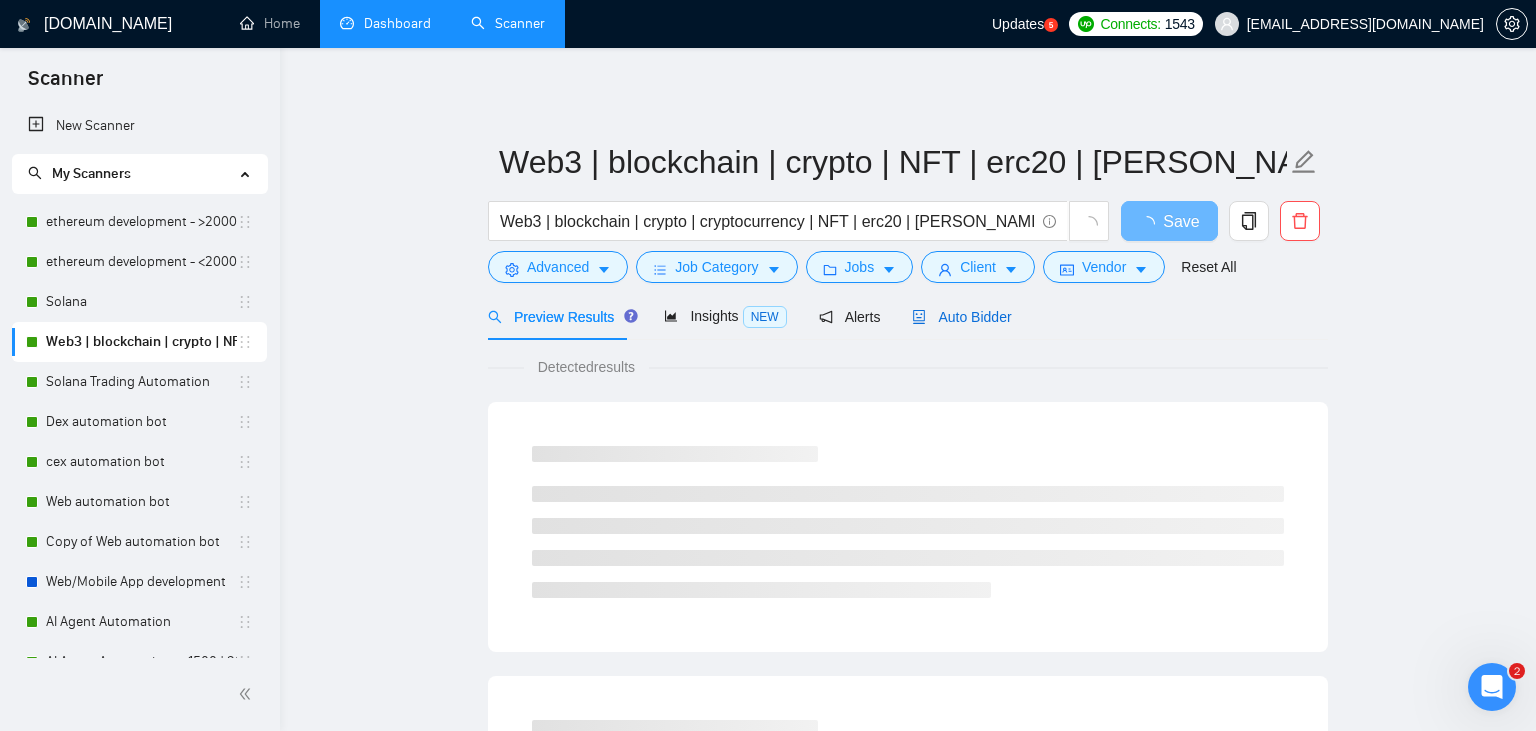 click on "Auto Bidder" at bounding box center (961, 317) 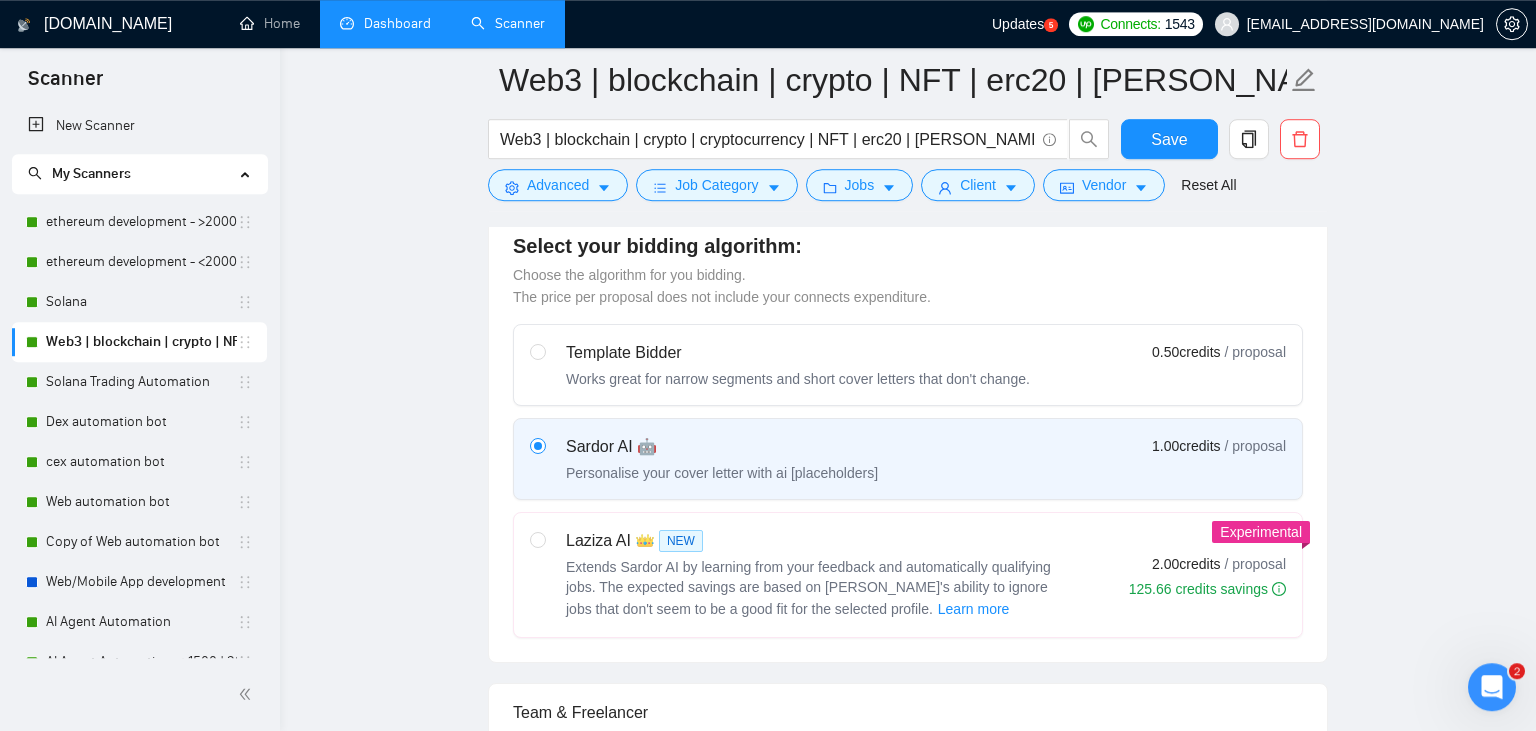 scroll, scrollTop: 1084, scrollLeft: 0, axis: vertical 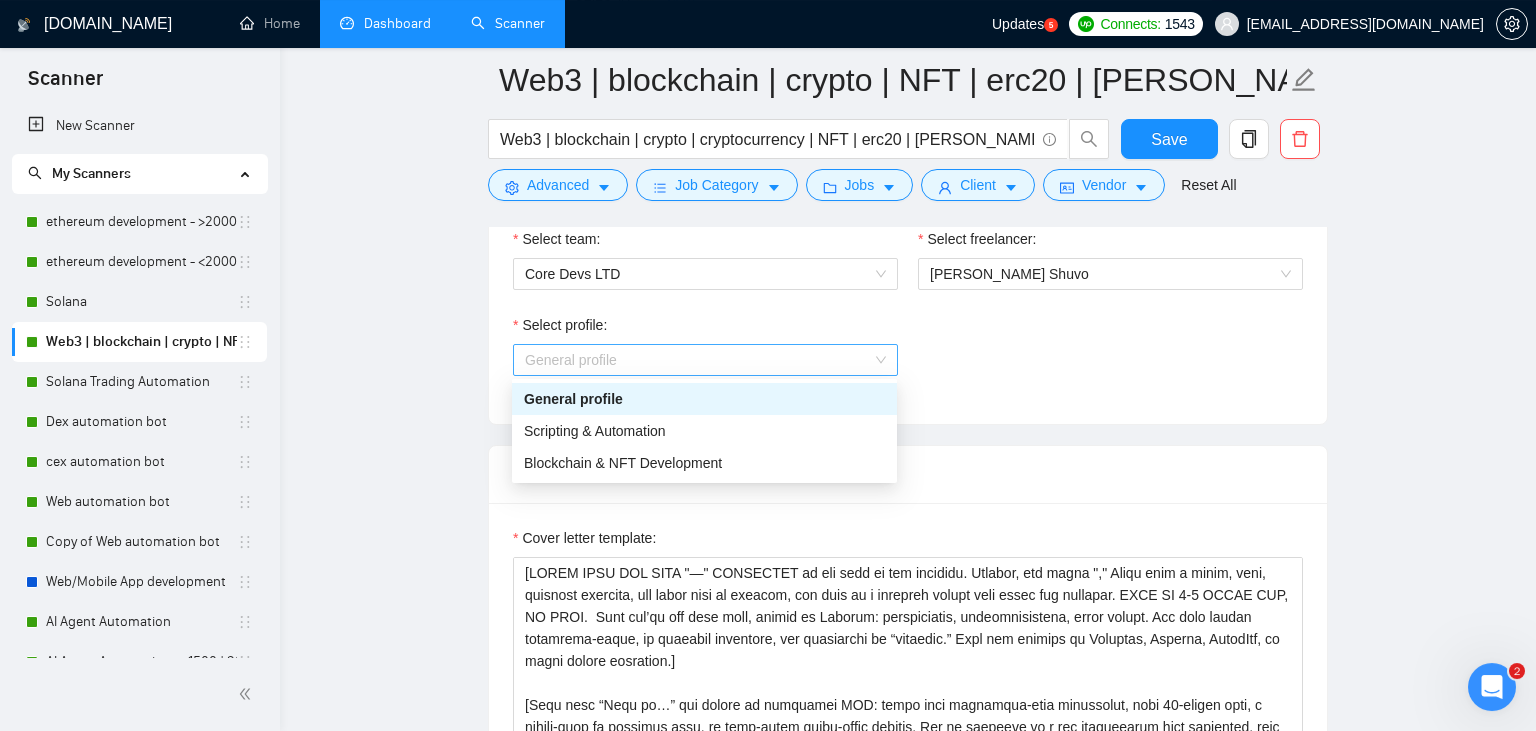 click on "General profile" at bounding box center [705, 360] 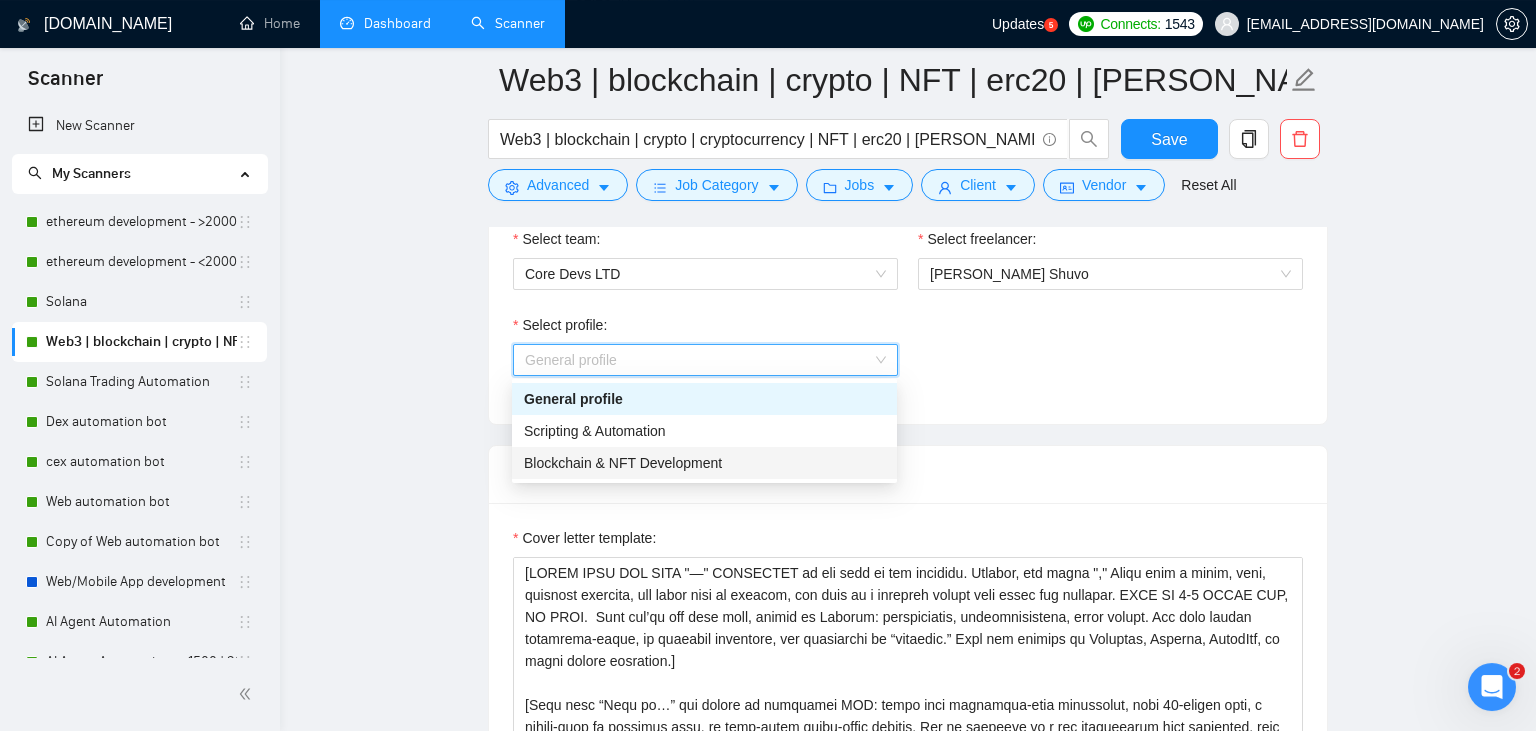 click on "Blockchain & NFT Development" at bounding box center (704, 463) 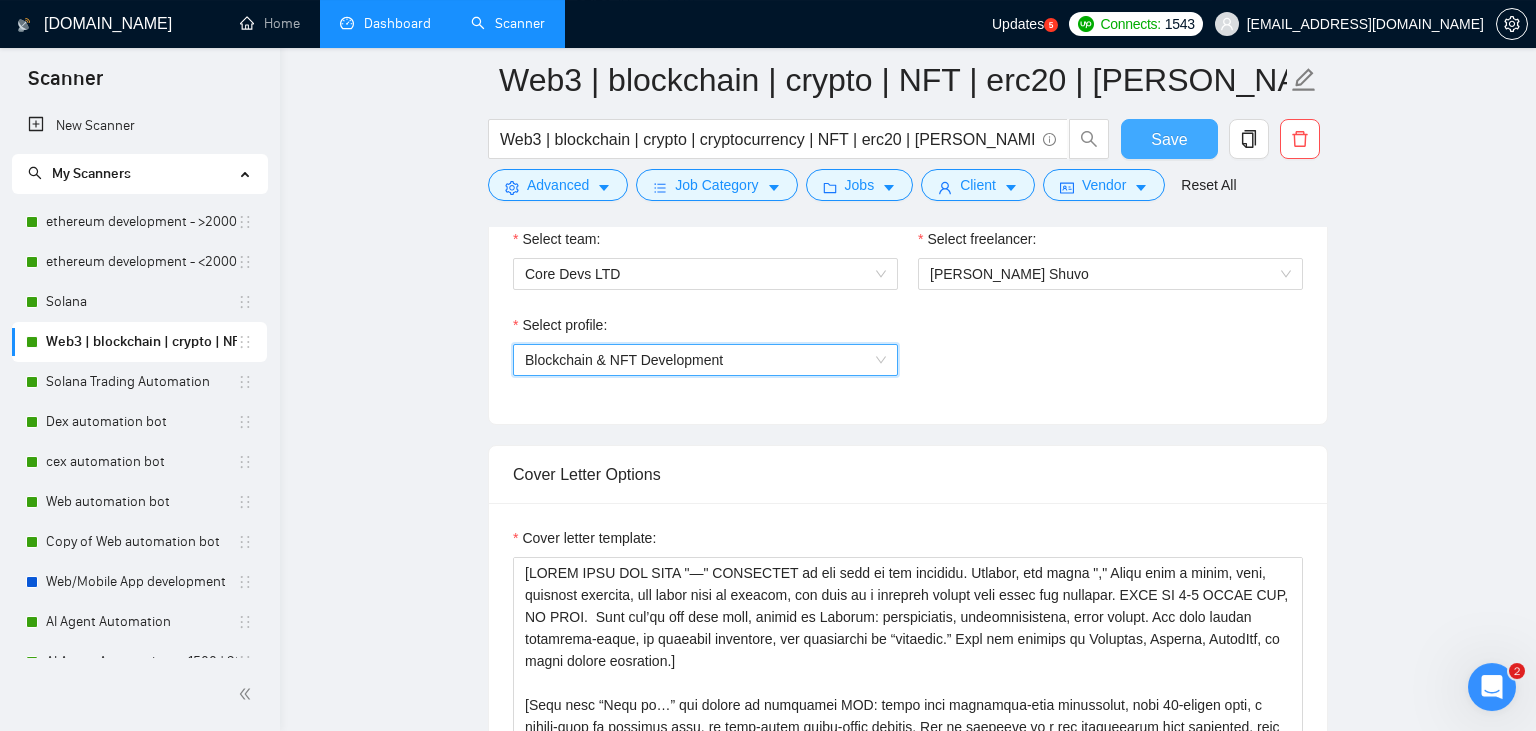 click on "Save" at bounding box center [1169, 139] 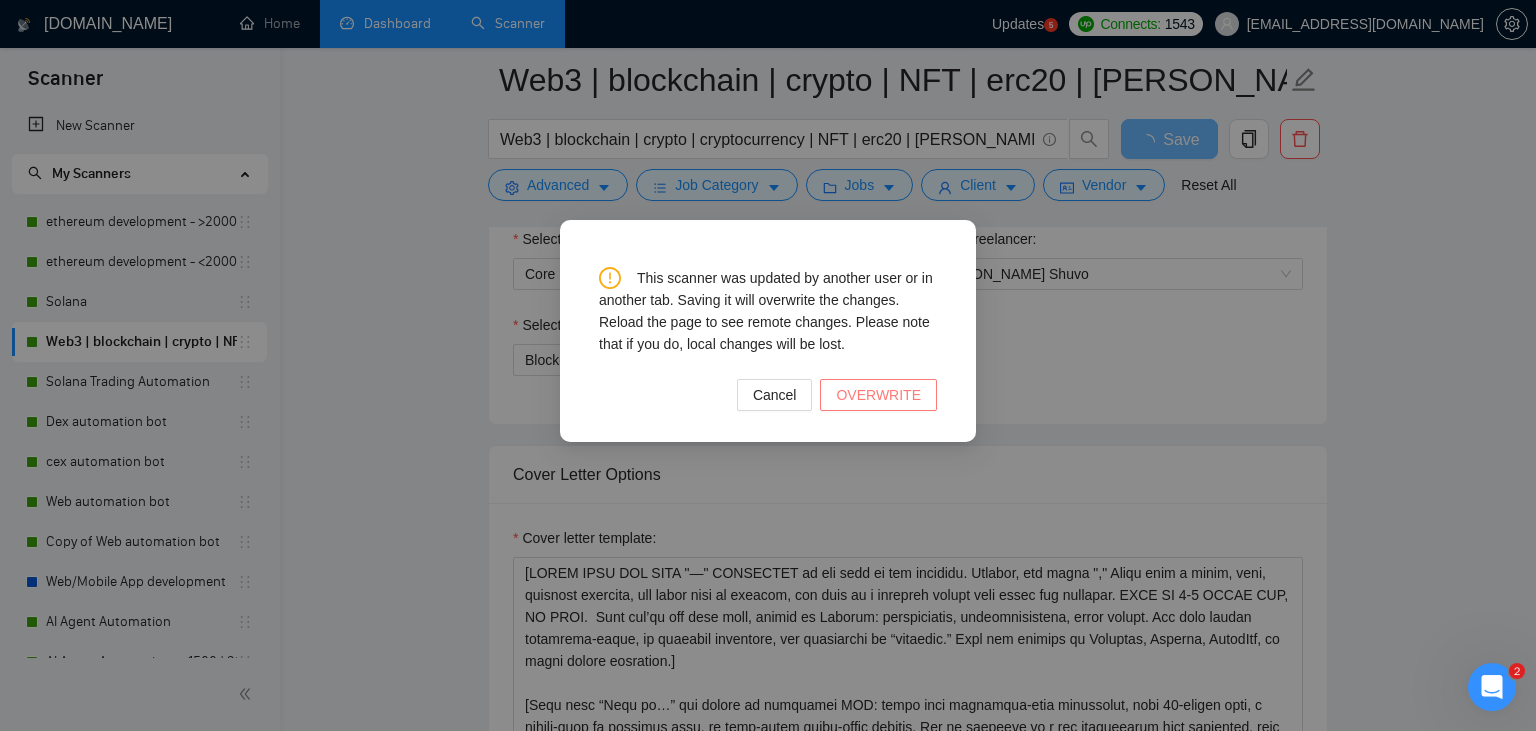 click on "OVERWRITE" at bounding box center (878, 395) 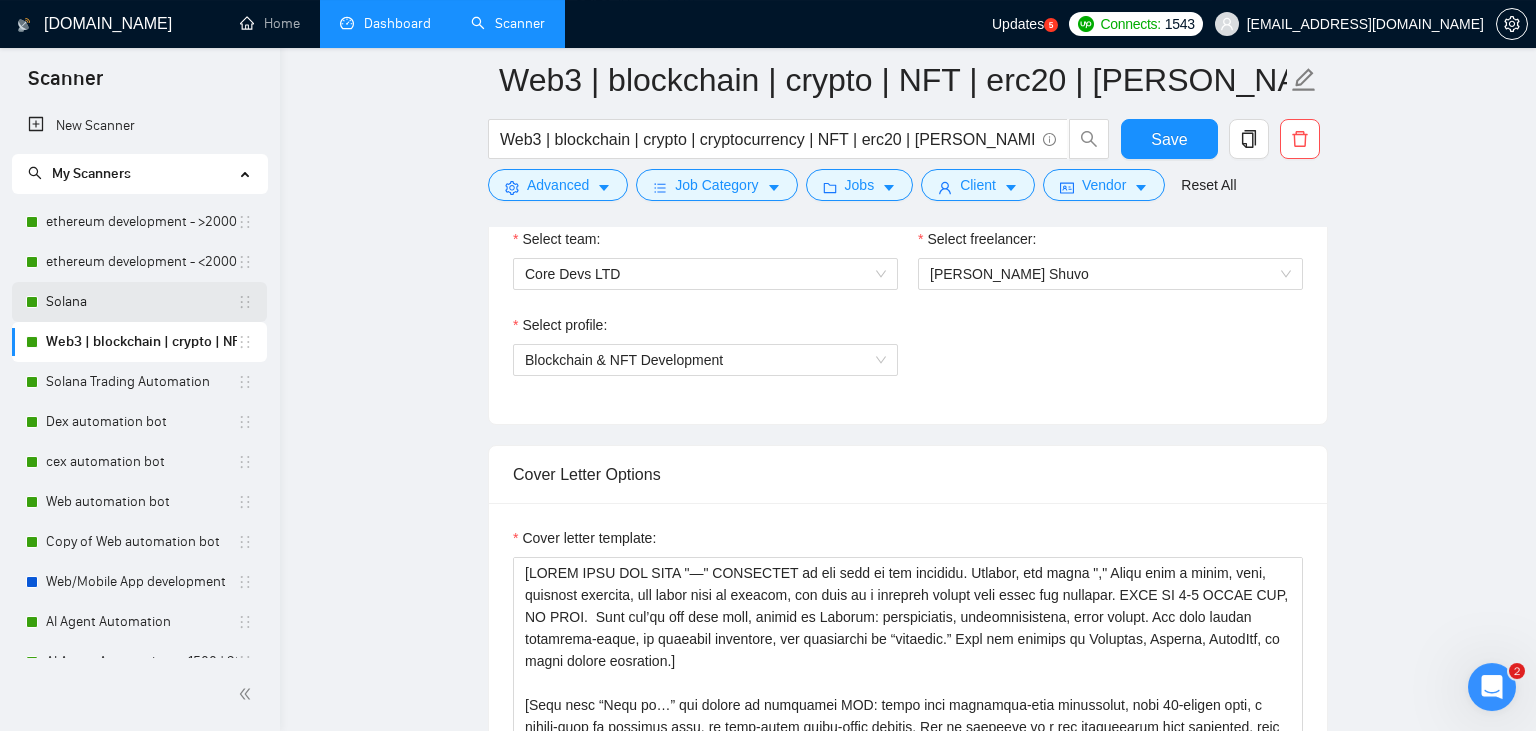 click on "Solana" at bounding box center (141, 302) 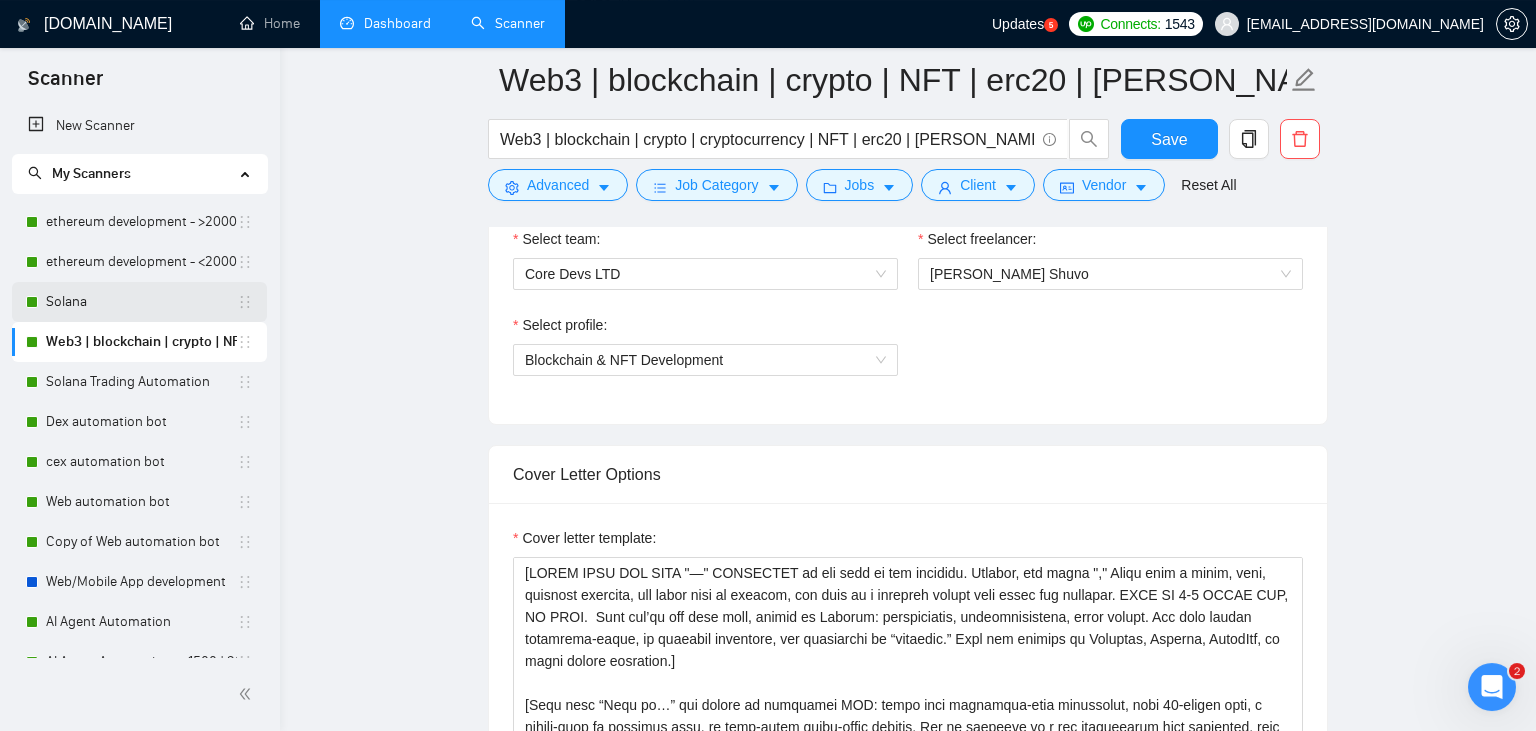 scroll, scrollTop: 0, scrollLeft: 0, axis: both 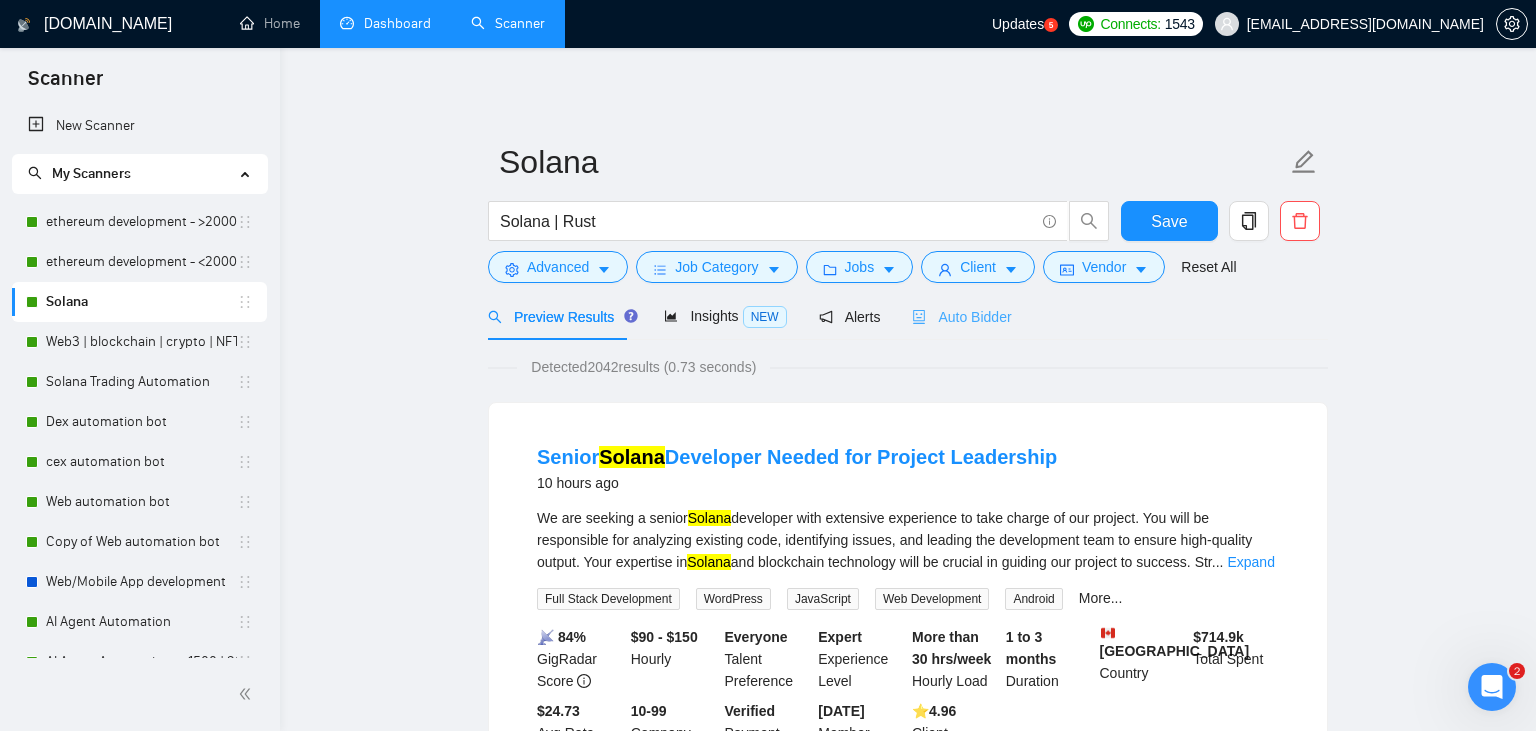 click on "Auto Bidder" at bounding box center [961, 316] 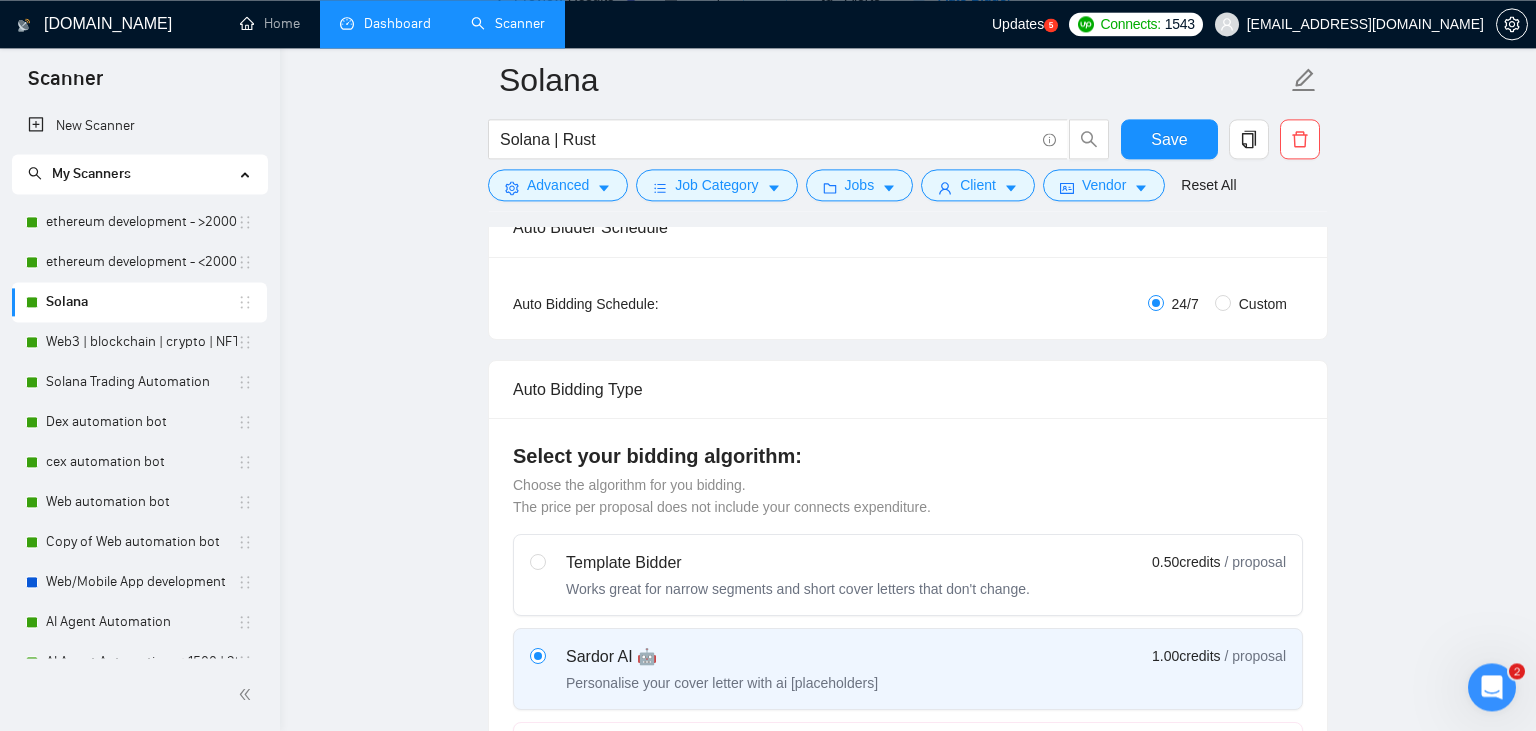type 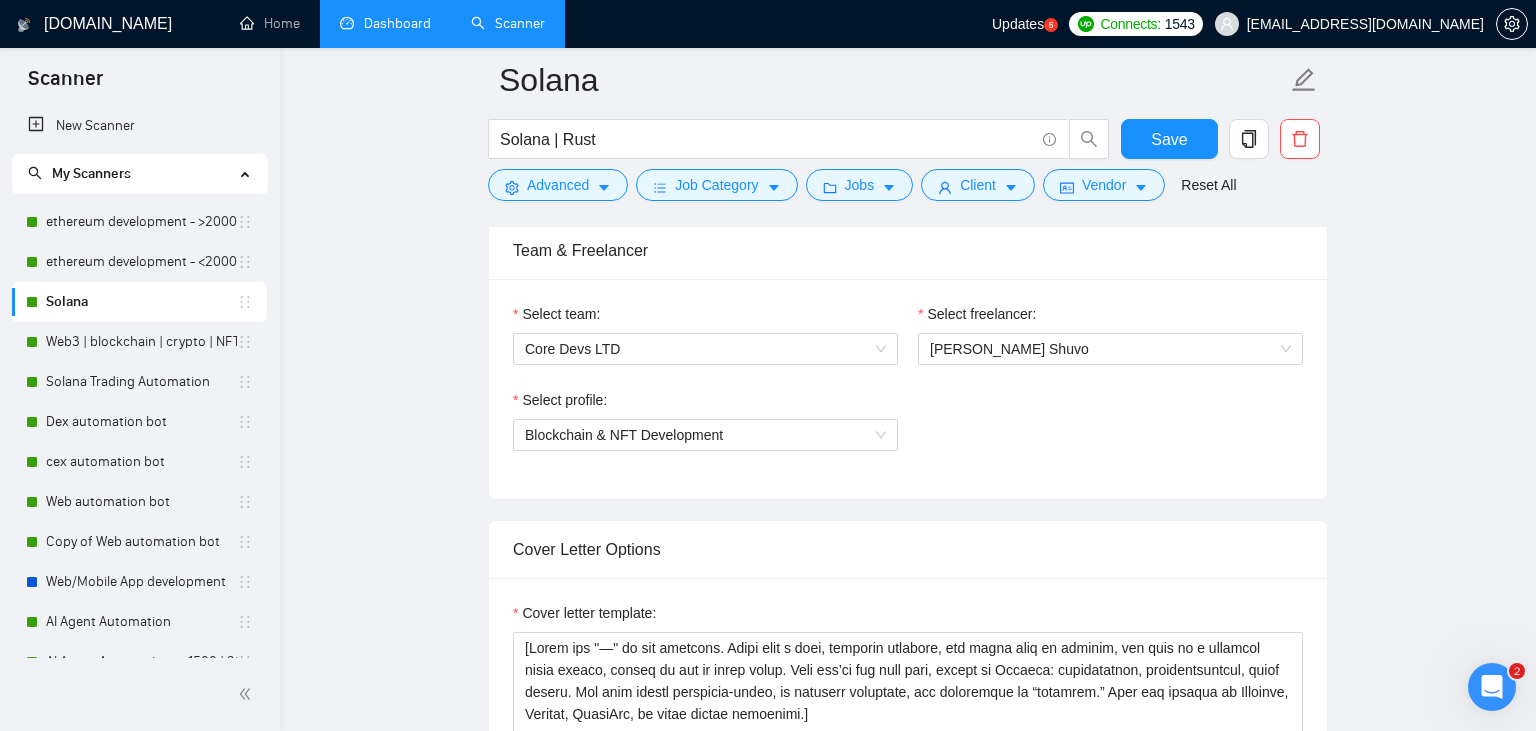 scroll, scrollTop: 1008, scrollLeft: 0, axis: vertical 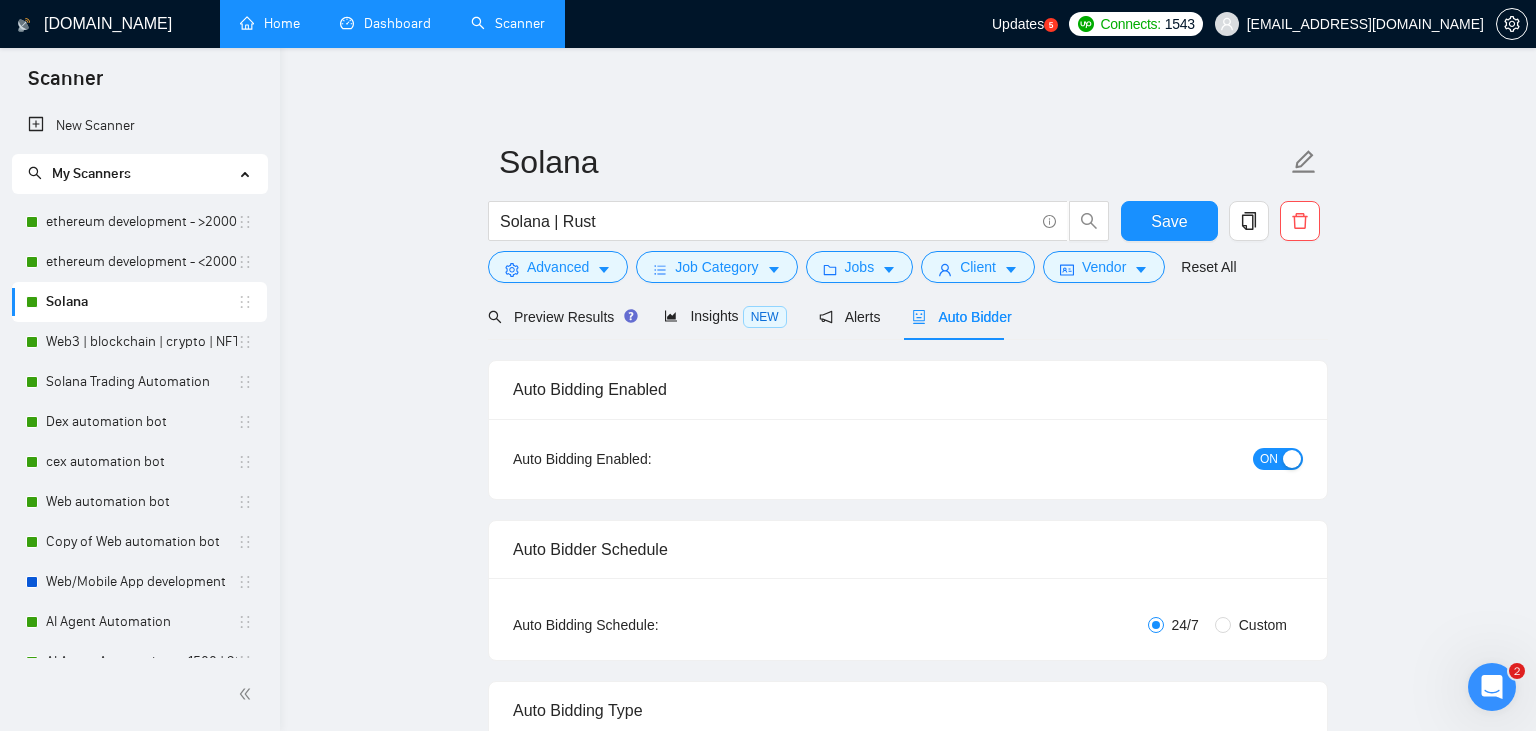 click on "Home" at bounding box center [270, 23] 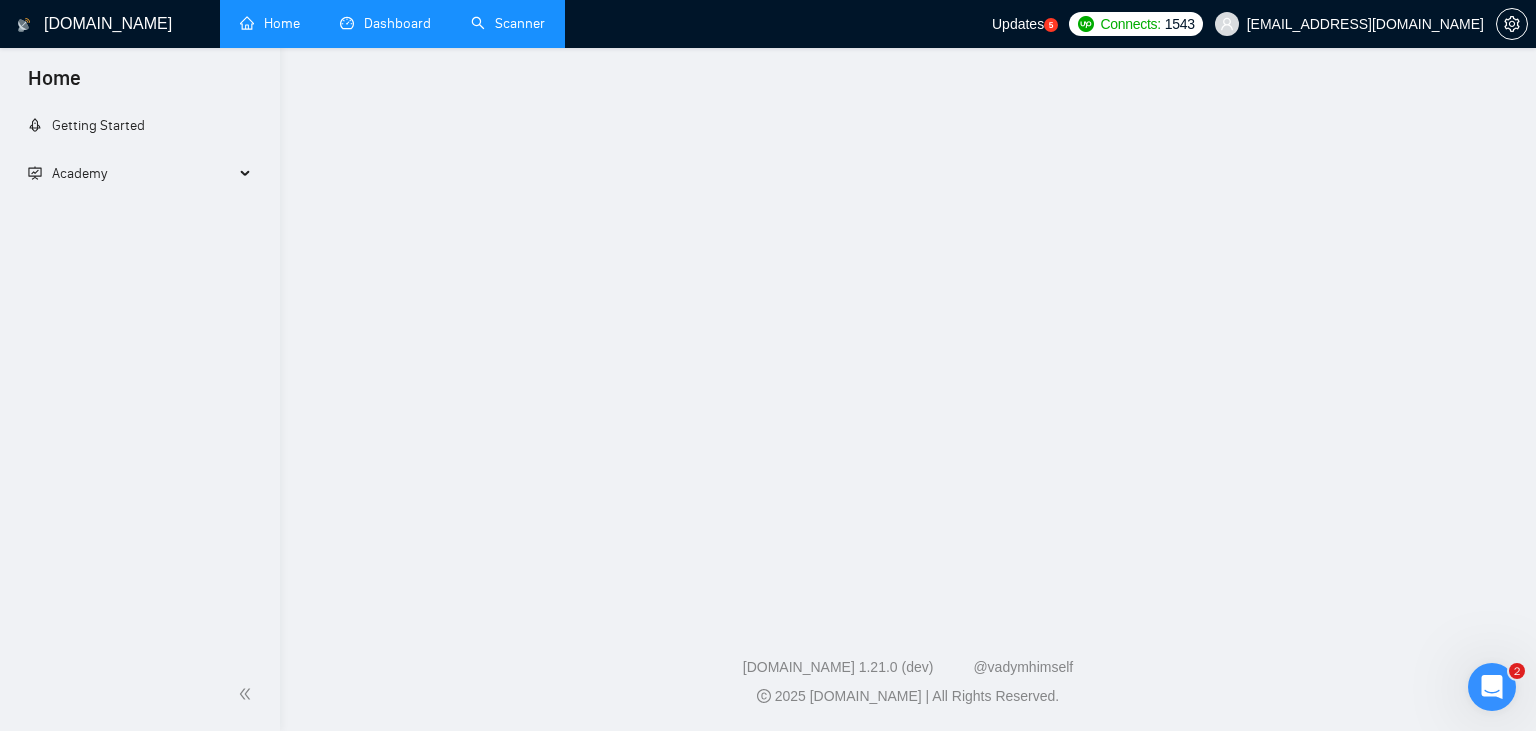 click on "Dashboard" at bounding box center [385, 23] 